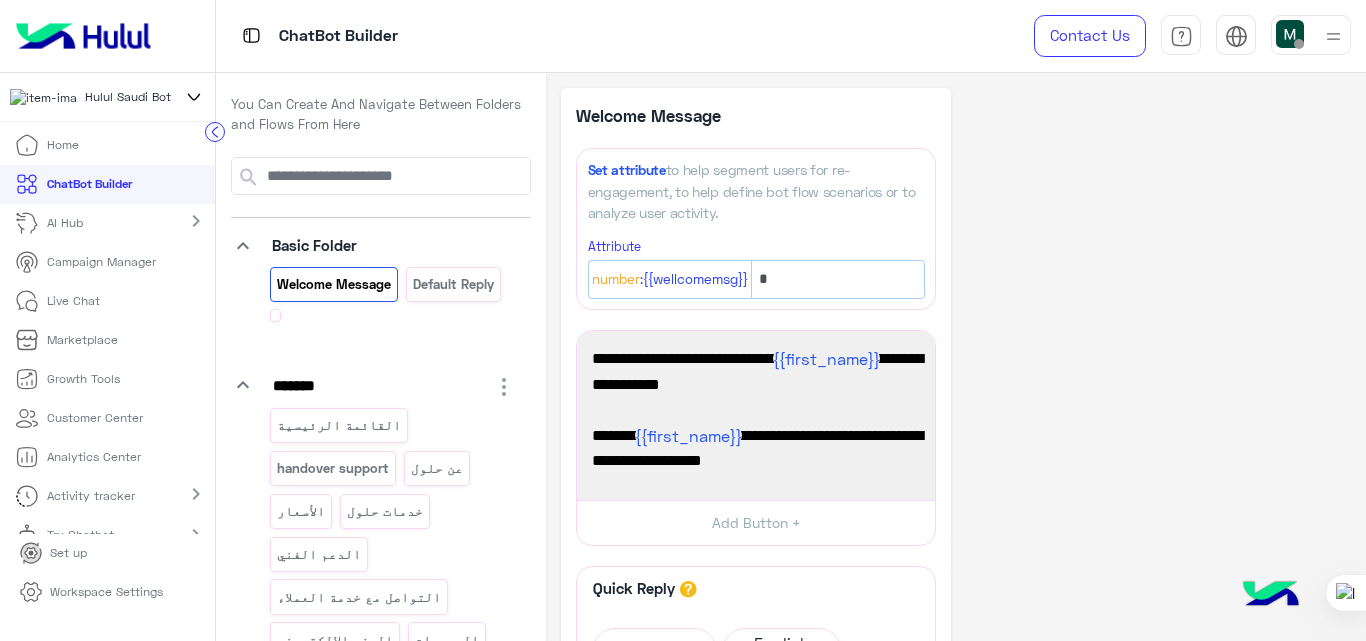 scroll, scrollTop: 0, scrollLeft: 0, axis: both 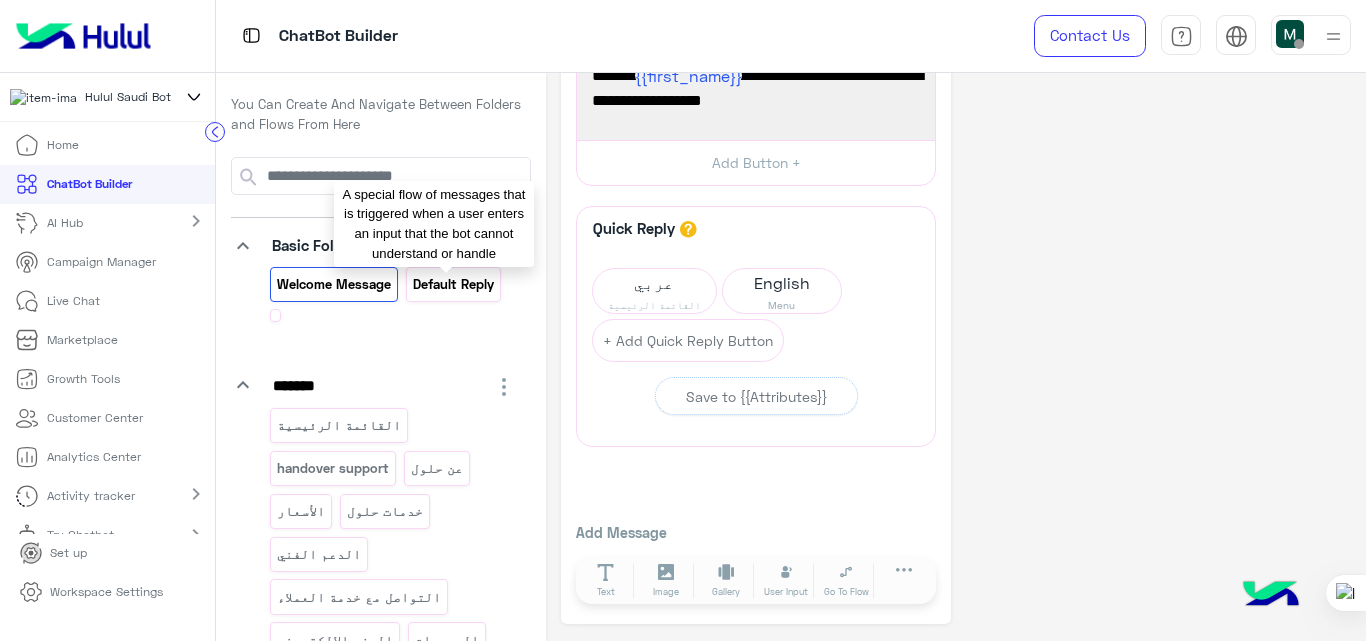 click on "Default reply" at bounding box center [453, 284] 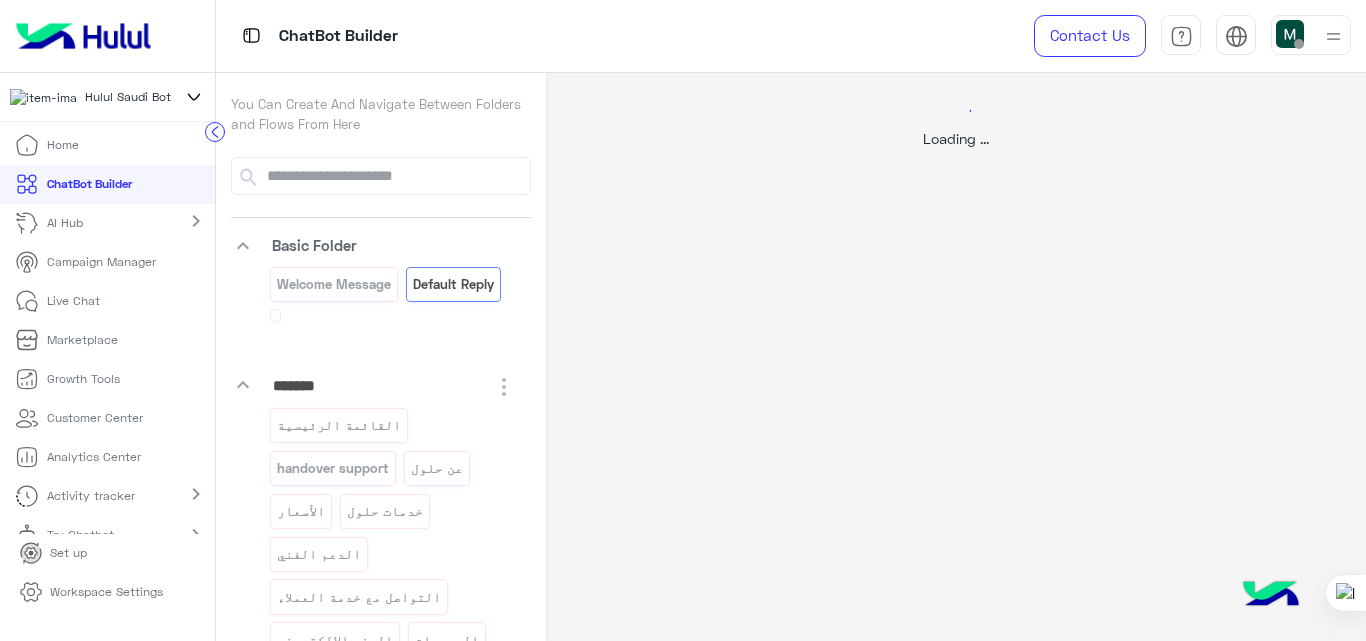 scroll, scrollTop: 0, scrollLeft: 0, axis: both 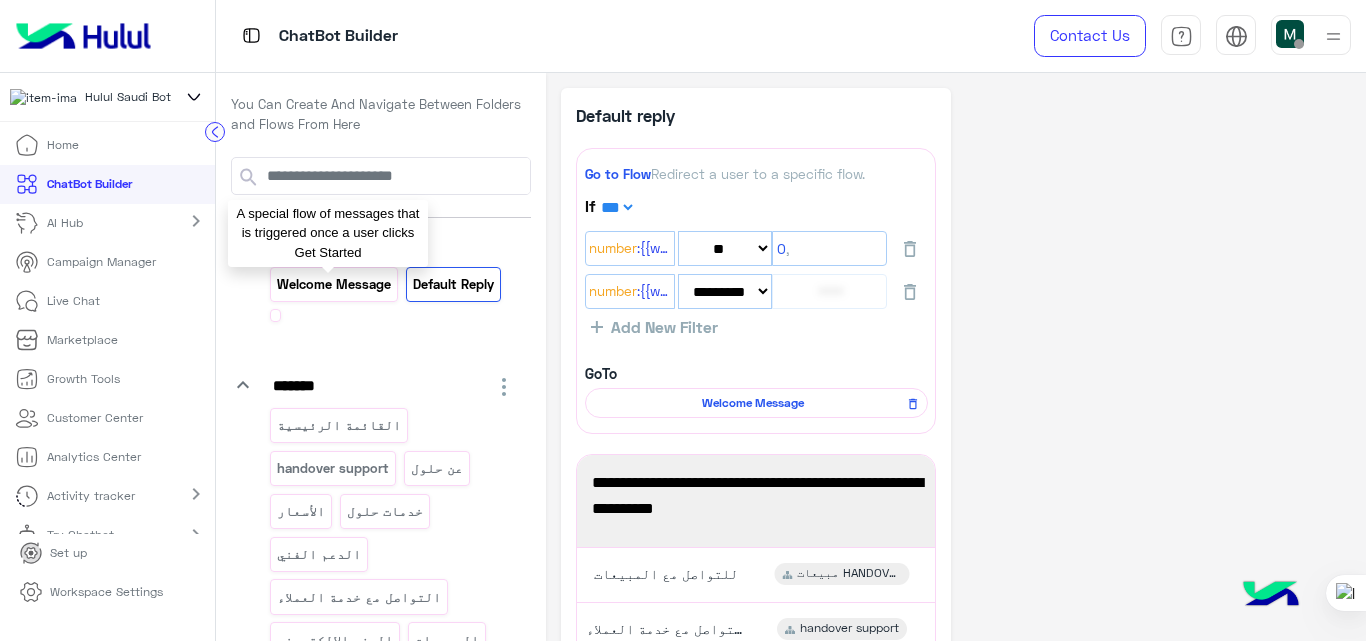 click on "Welcome Message" at bounding box center (334, 284) 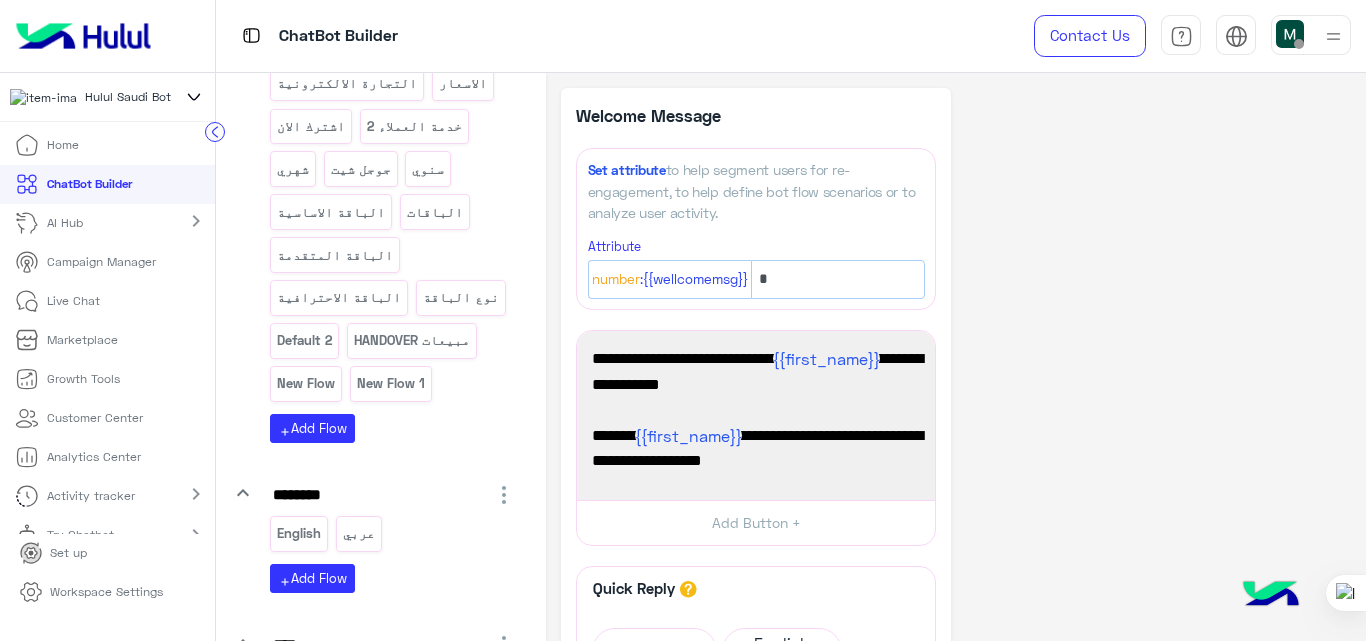 click on "English   عربي" at bounding box center (393, 537) 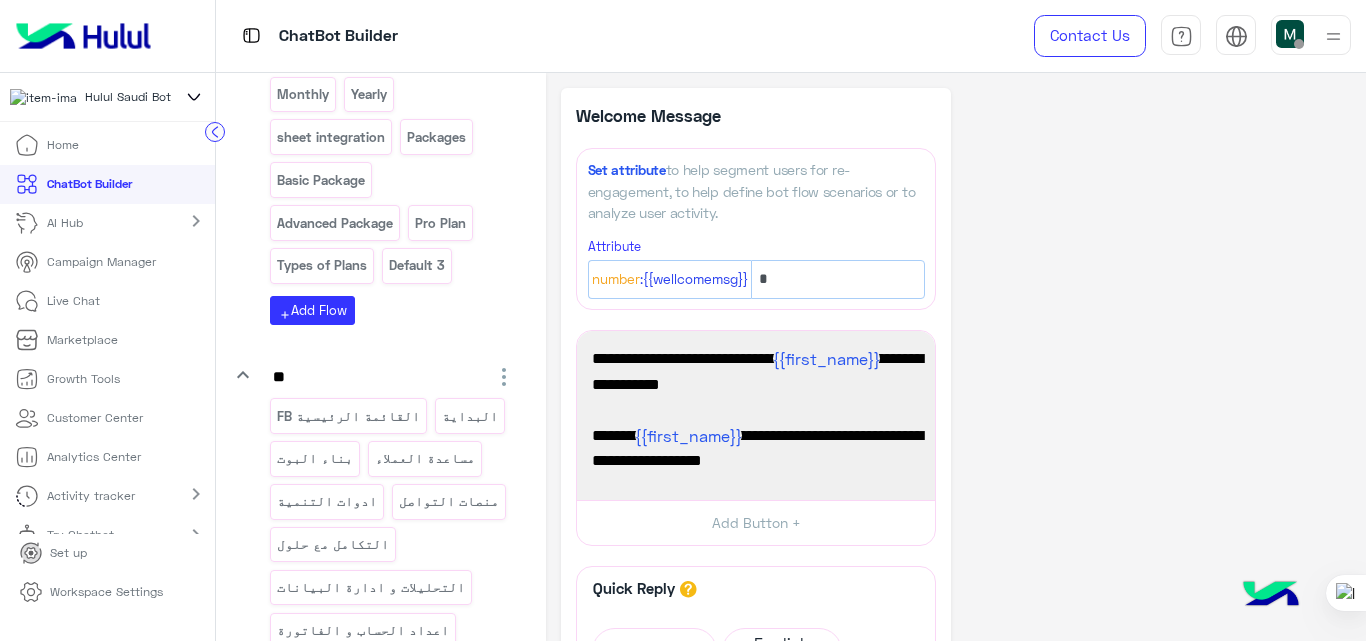 scroll, scrollTop: 1920, scrollLeft: 0, axis: vertical 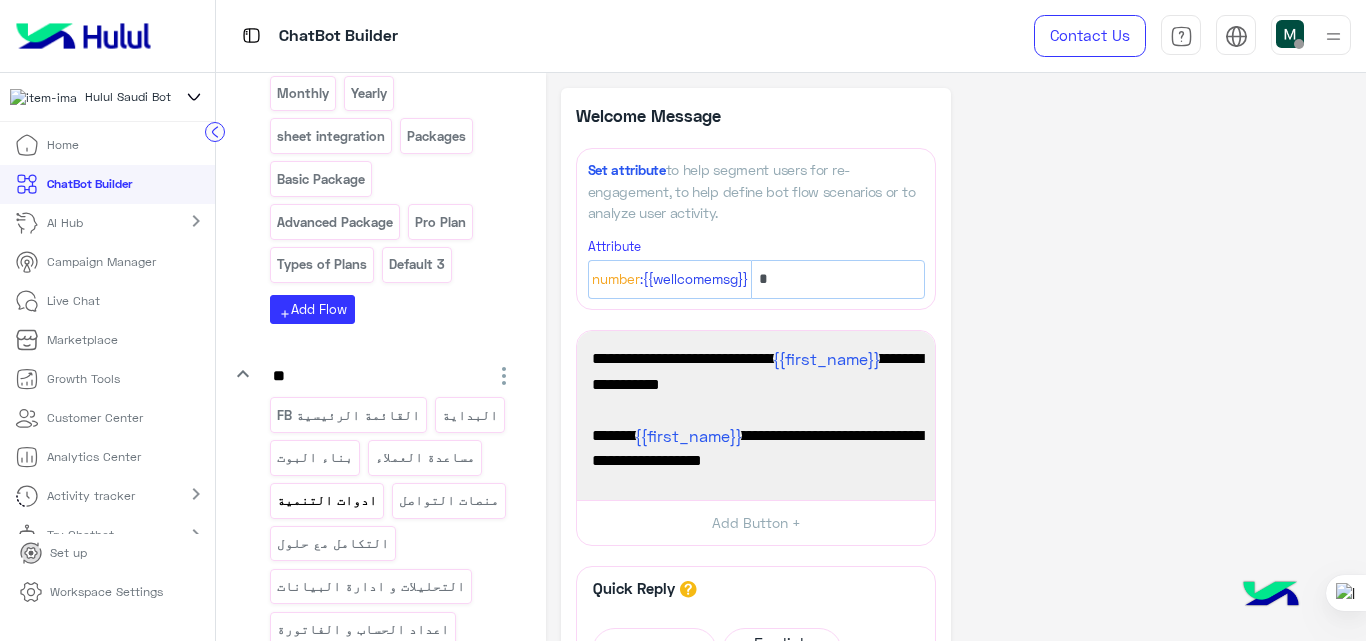 click on "ادوات التنمية" at bounding box center [327, 500] 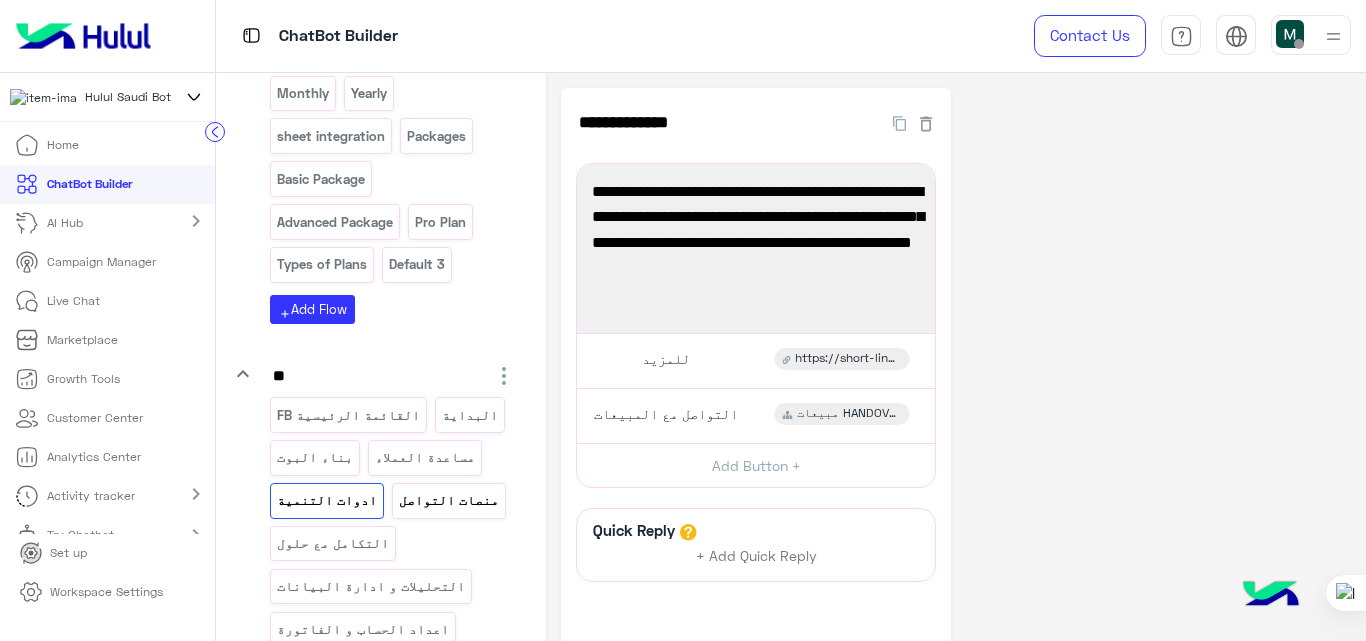 click on "منصات التواصل" at bounding box center (448, 500) 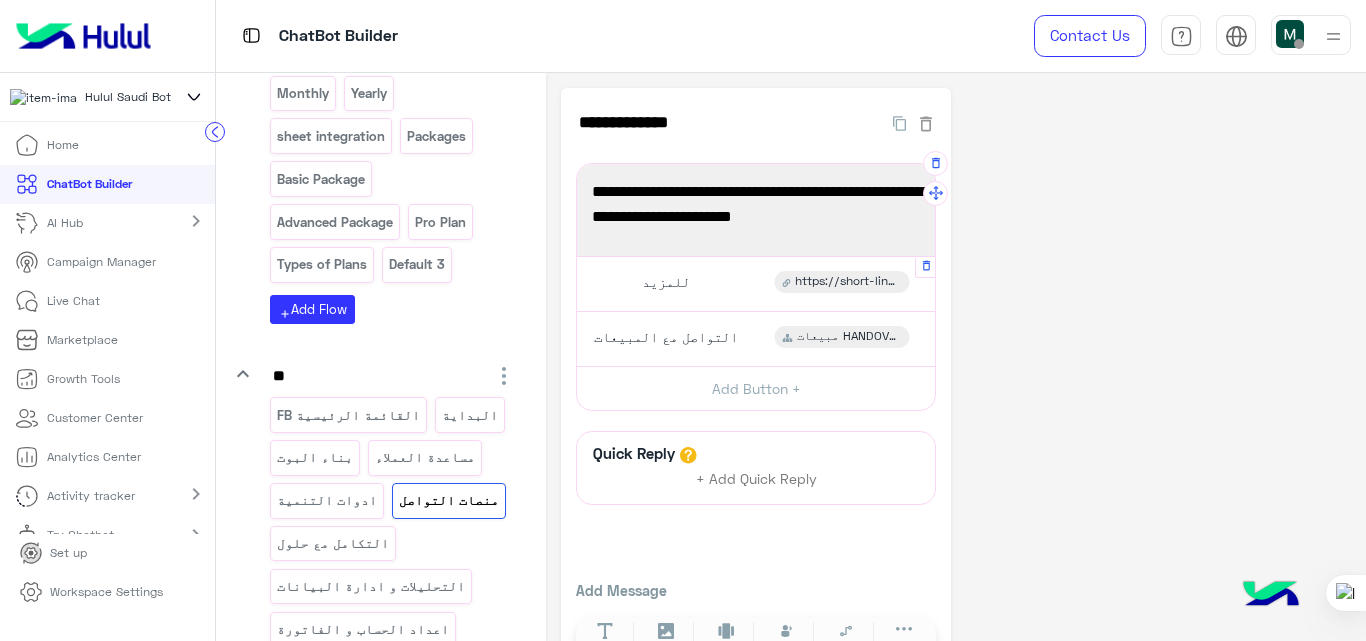 click on "للمزيد  https://short-link.me/11uZ9" at bounding box center [756, 283] 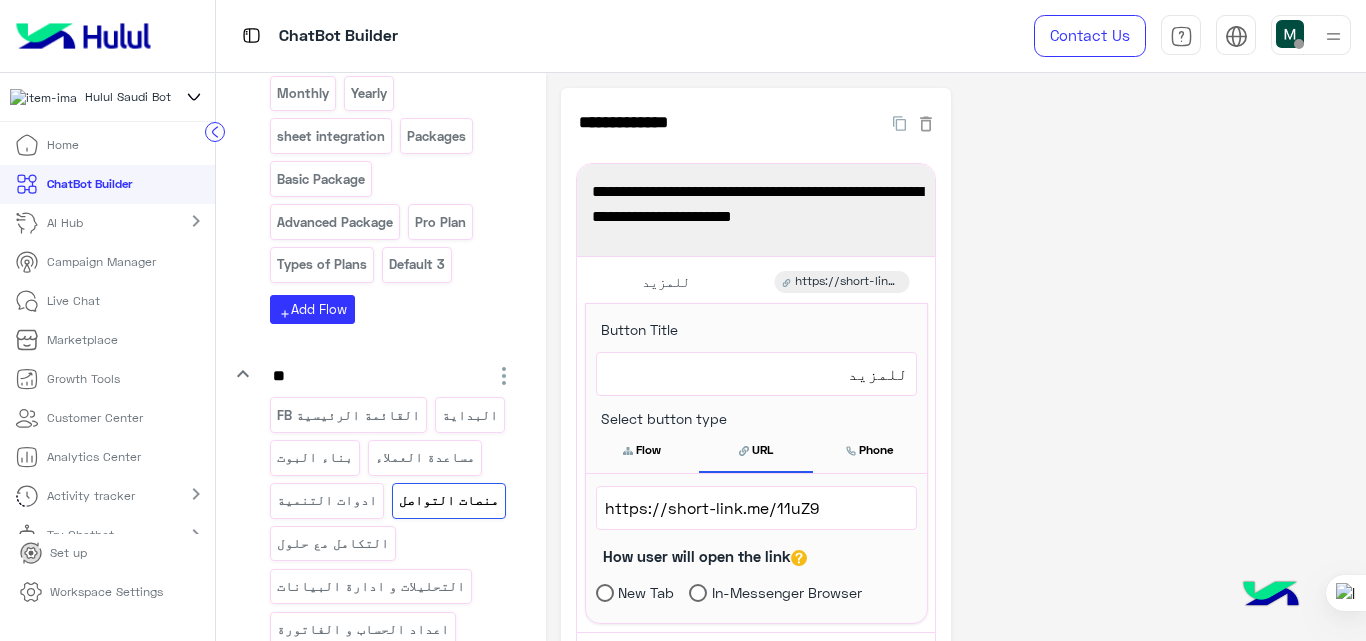 click on "**********" 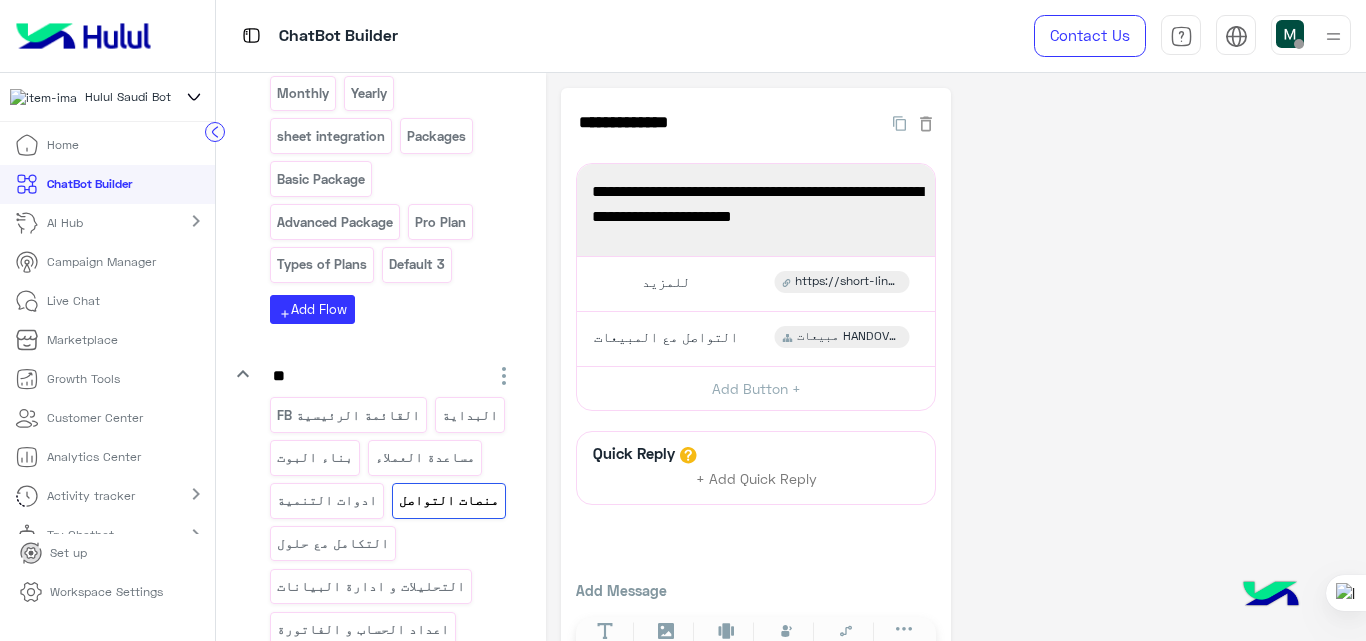 scroll, scrollTop: 59, scrollLeft: 0, axis: vertical 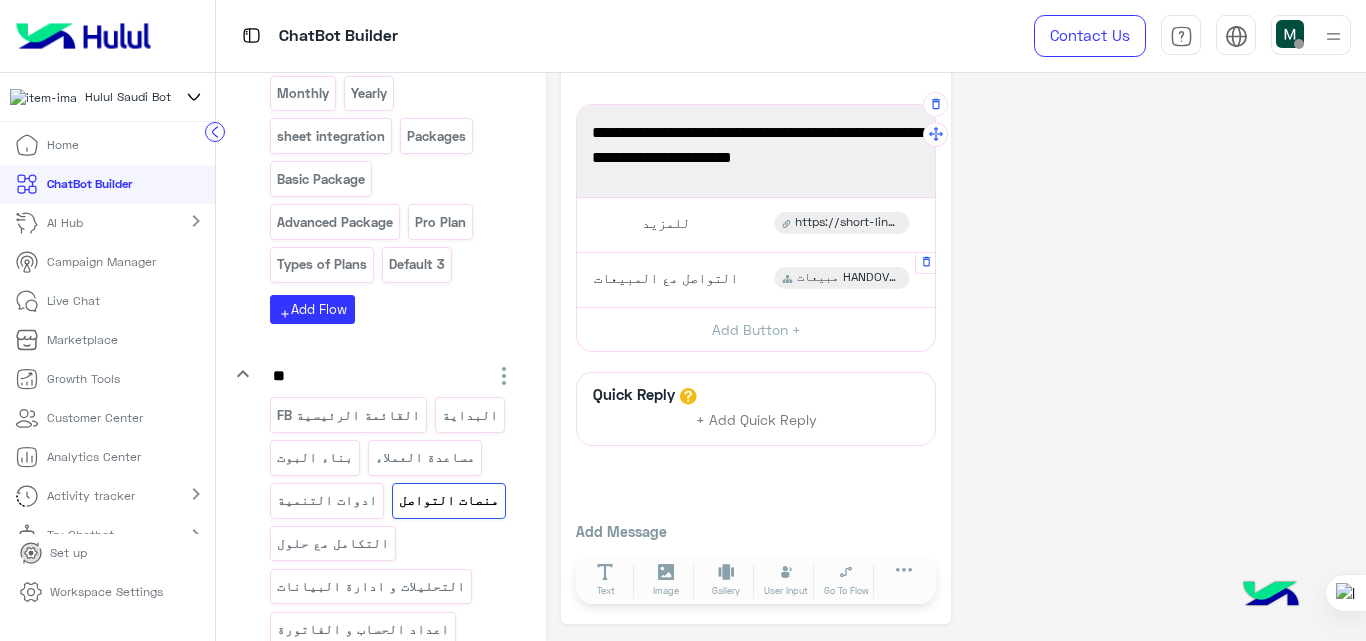 click on "التواصل مع المبيعات  مبيعات HANDOVER" at bounding box center [756, 279] 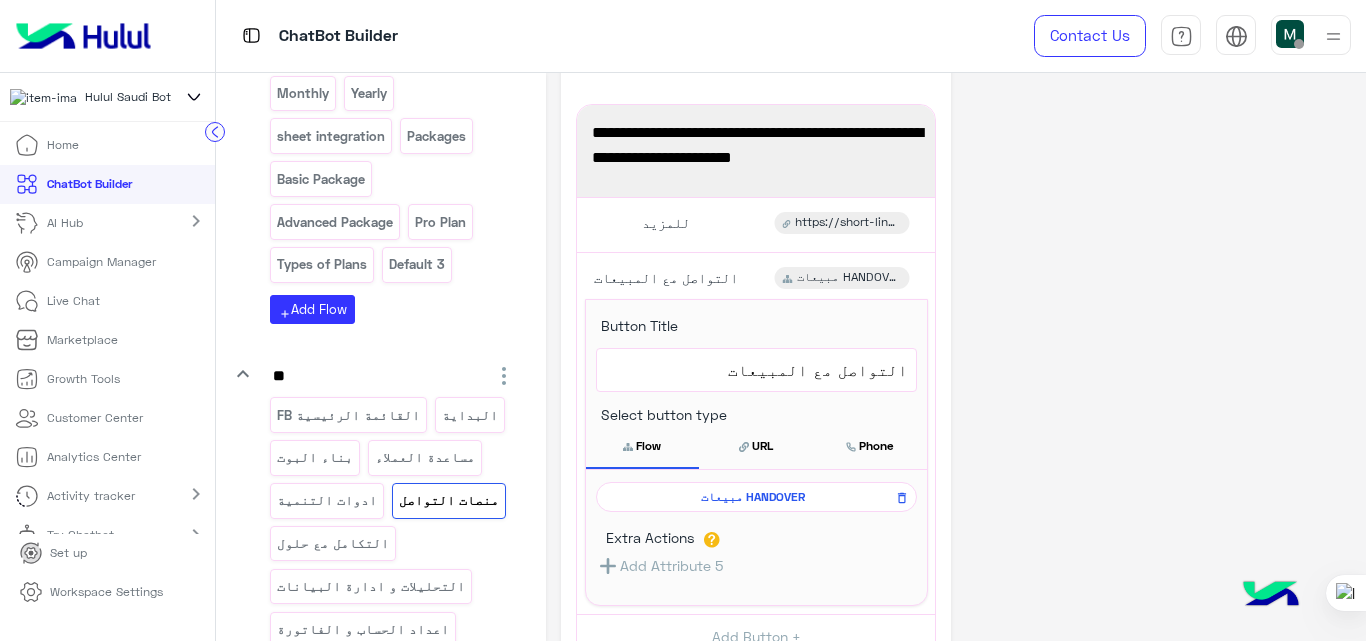 click on "**********" 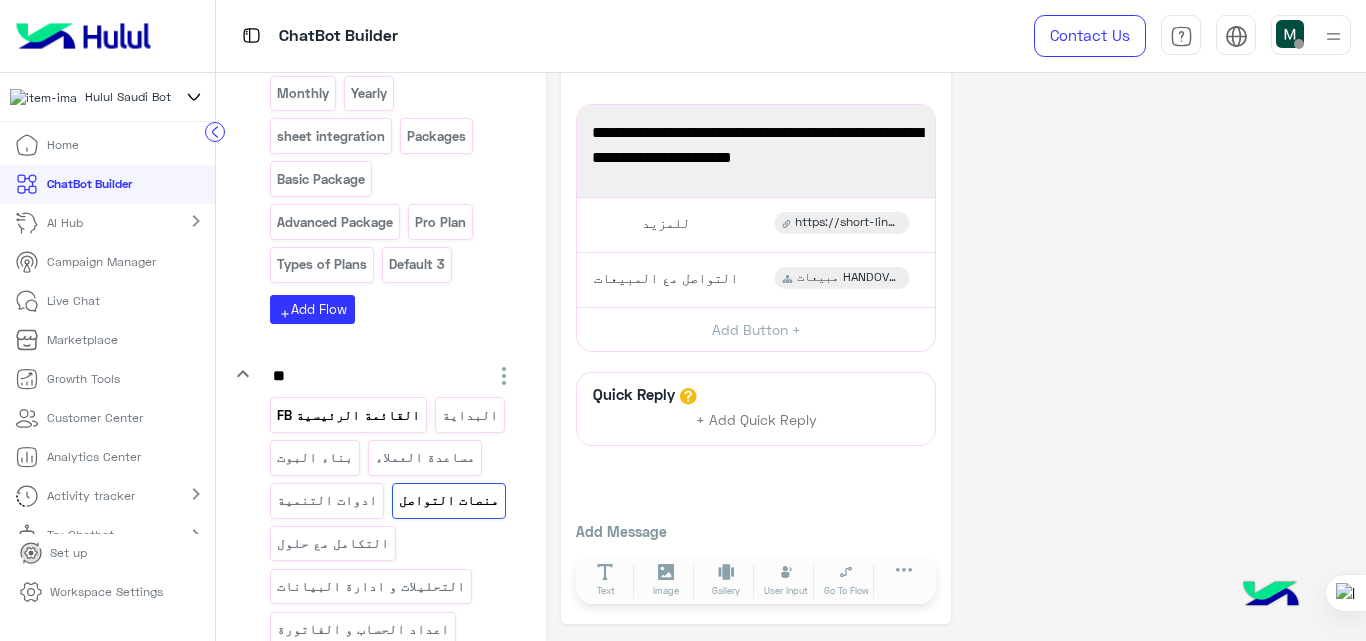 click on "القائمة الرئيسية FB" at bounding box center (348, 414) 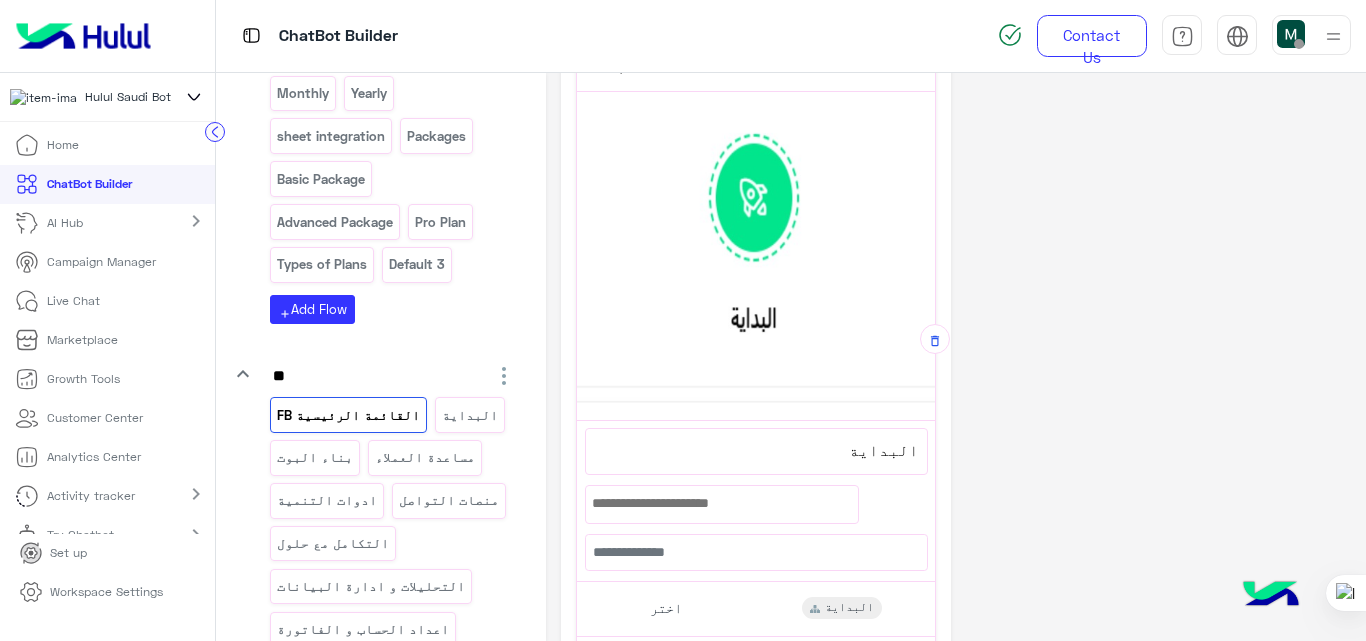 scroll, scrollTop: 0, scrollLeft: 0, axis: both 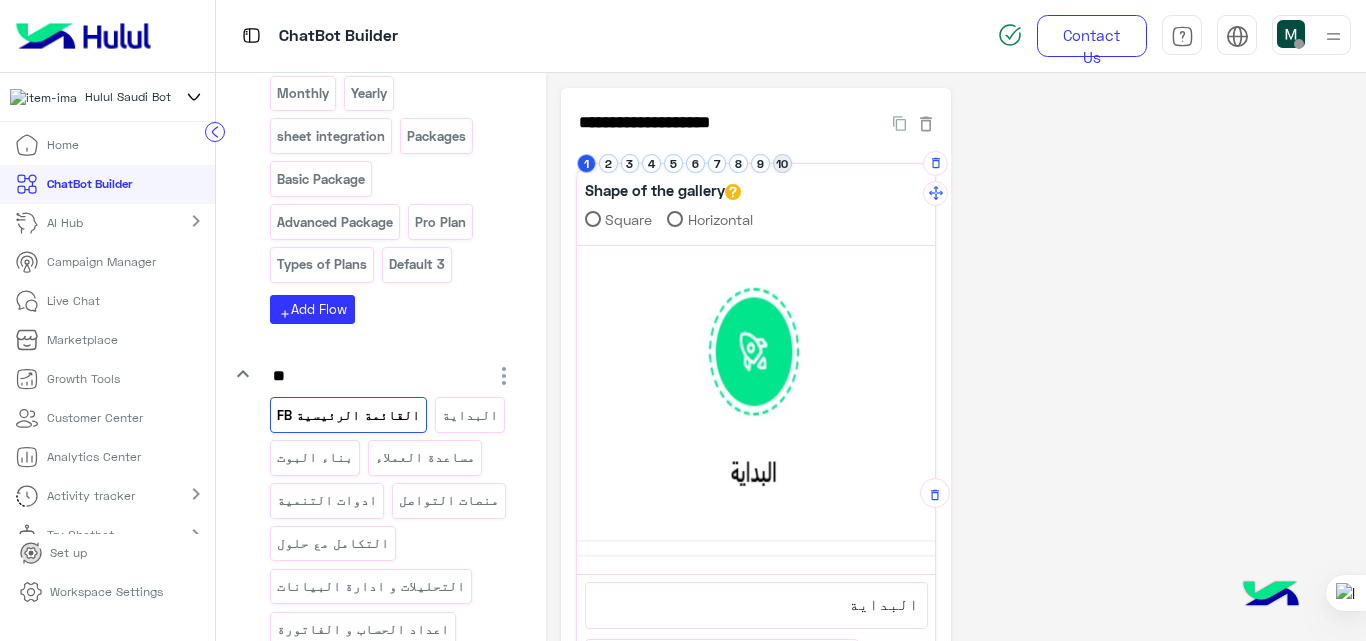 click on "10" at bounding box center (782, 163) 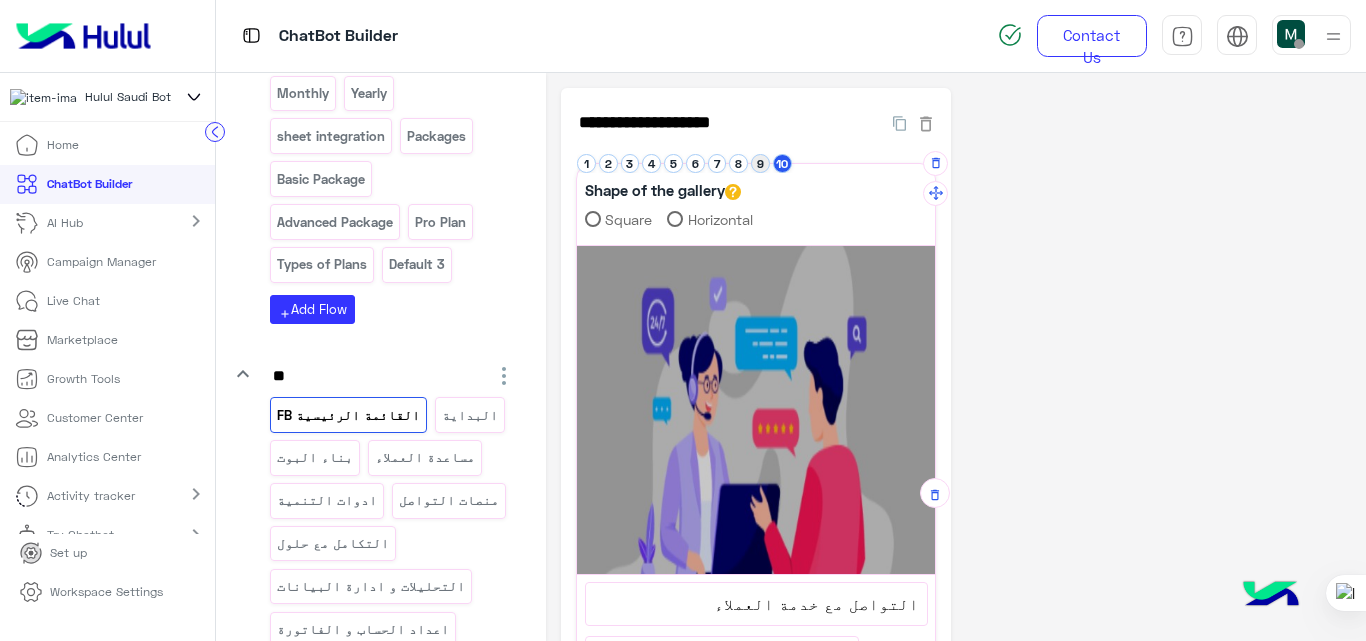 click on "9" at bounding box center (760, 163) 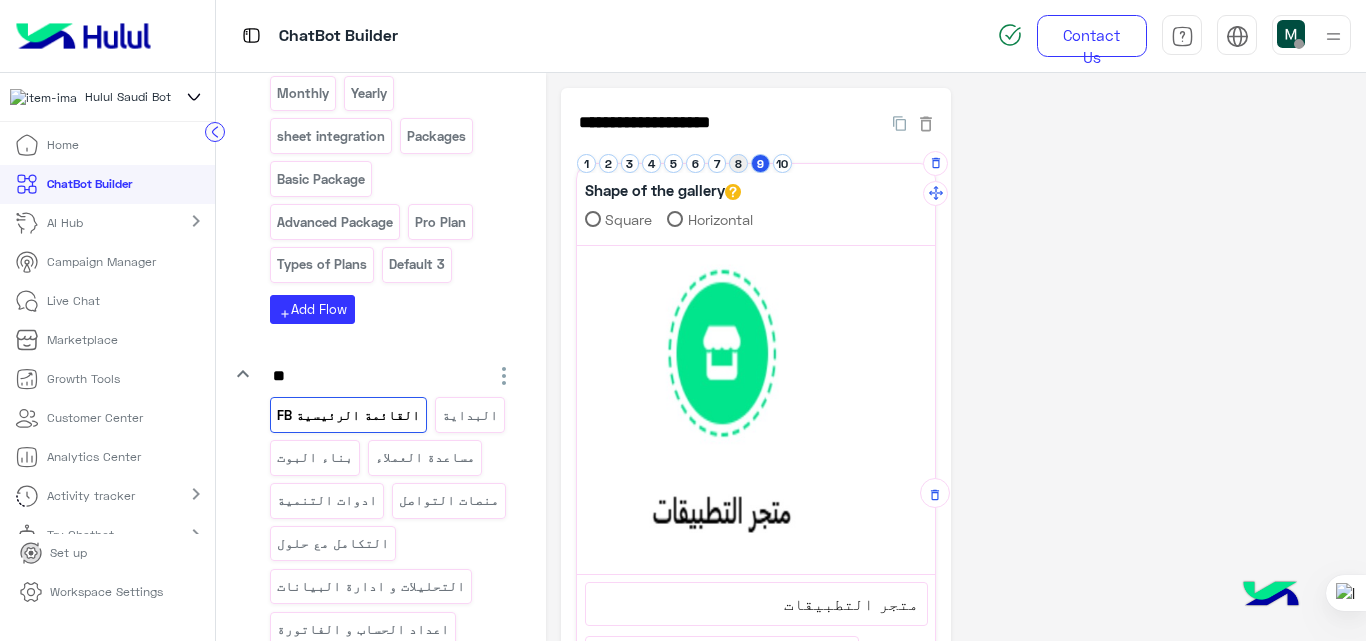 click on "8" at bounding box center [738, 163] 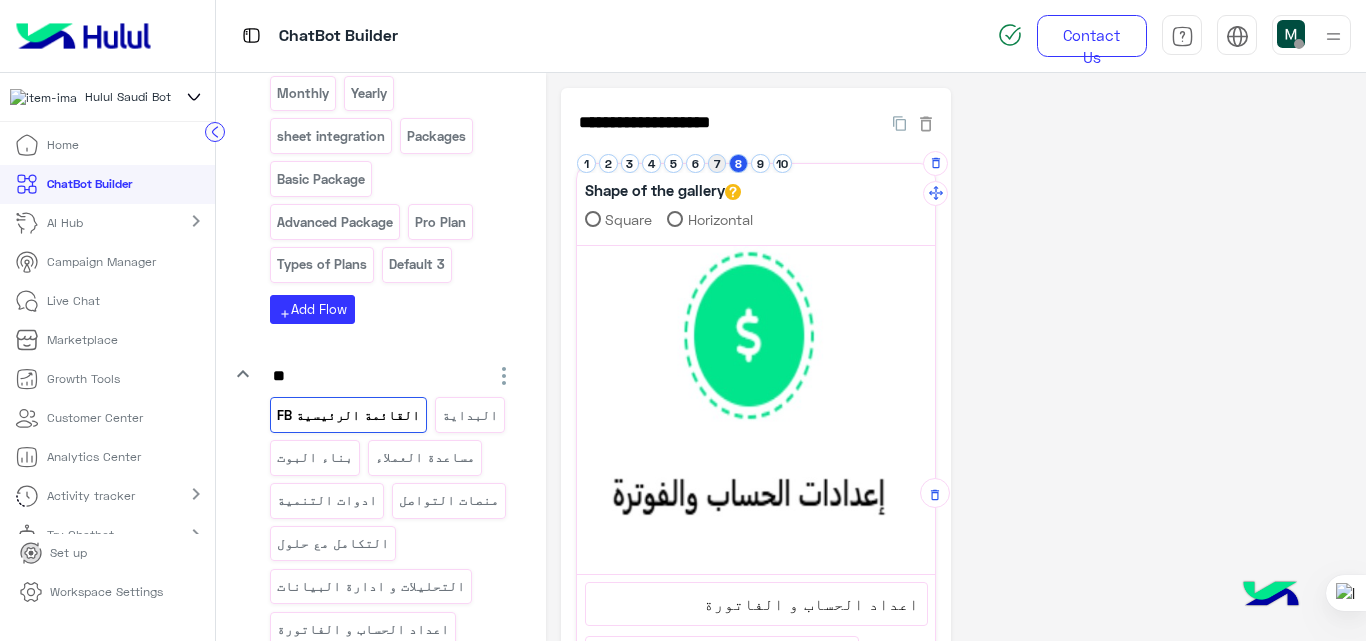 click on "7" at bounding box center [717, 163] 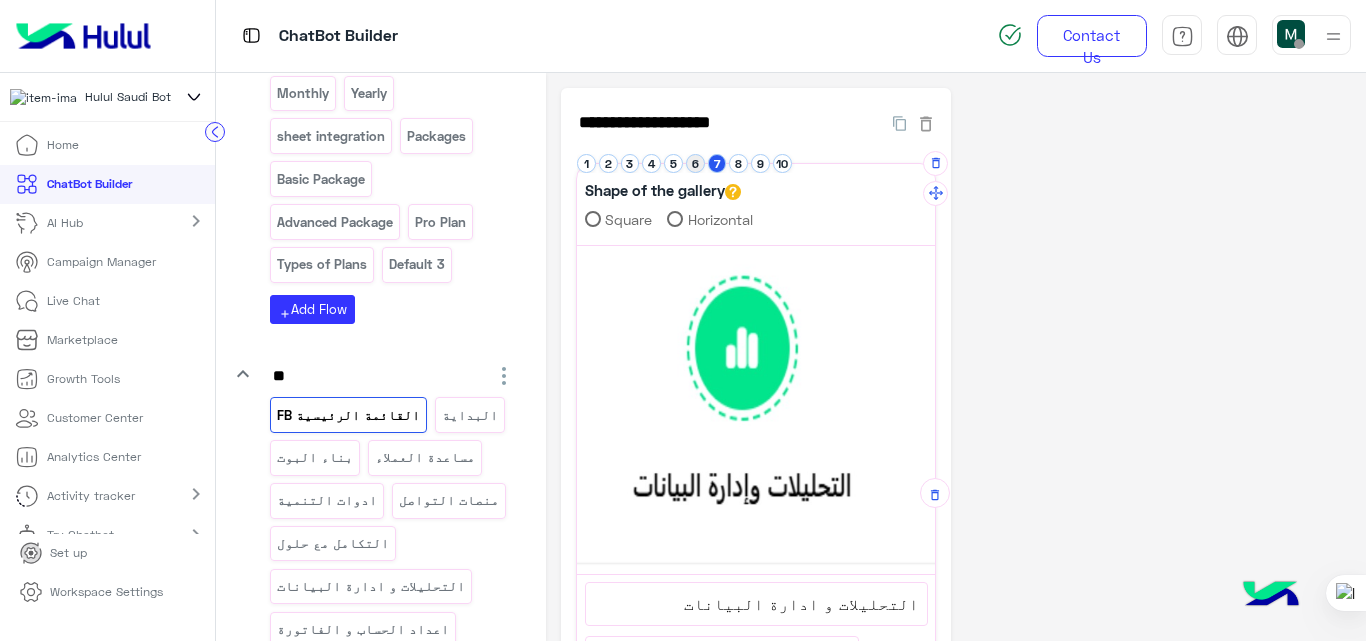 click on "6" at bounding box center (695, 163) 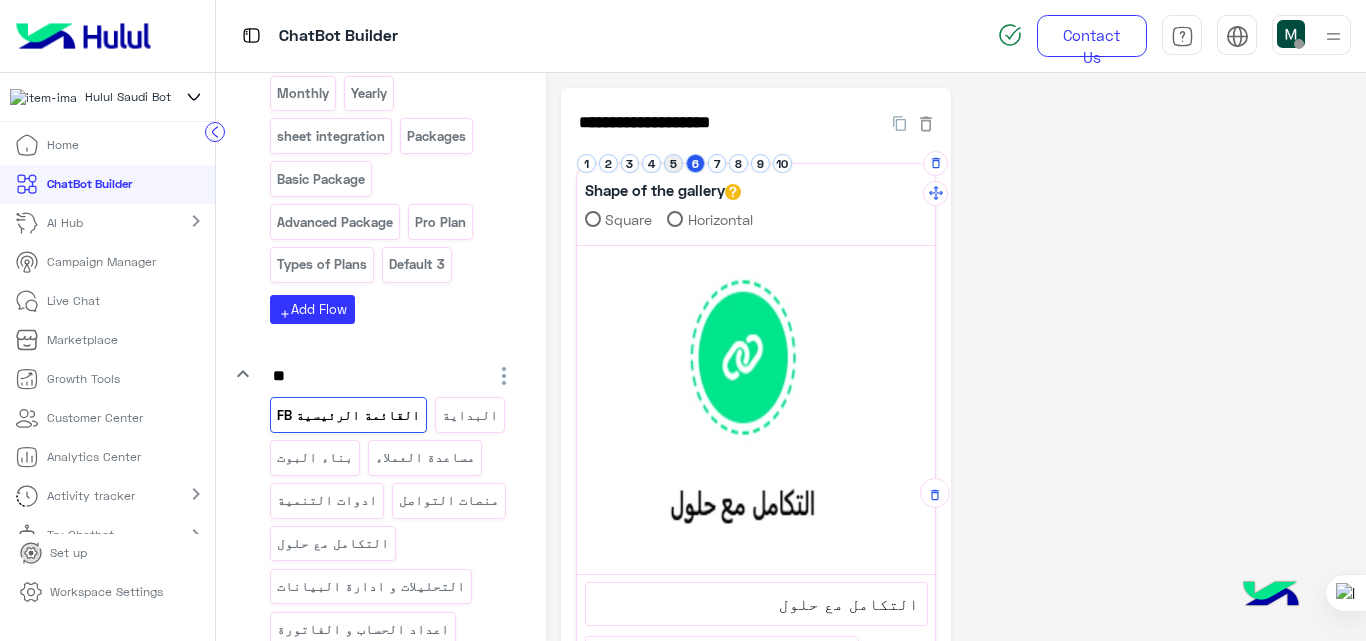 click on "5" at bounding box center [673, 163] 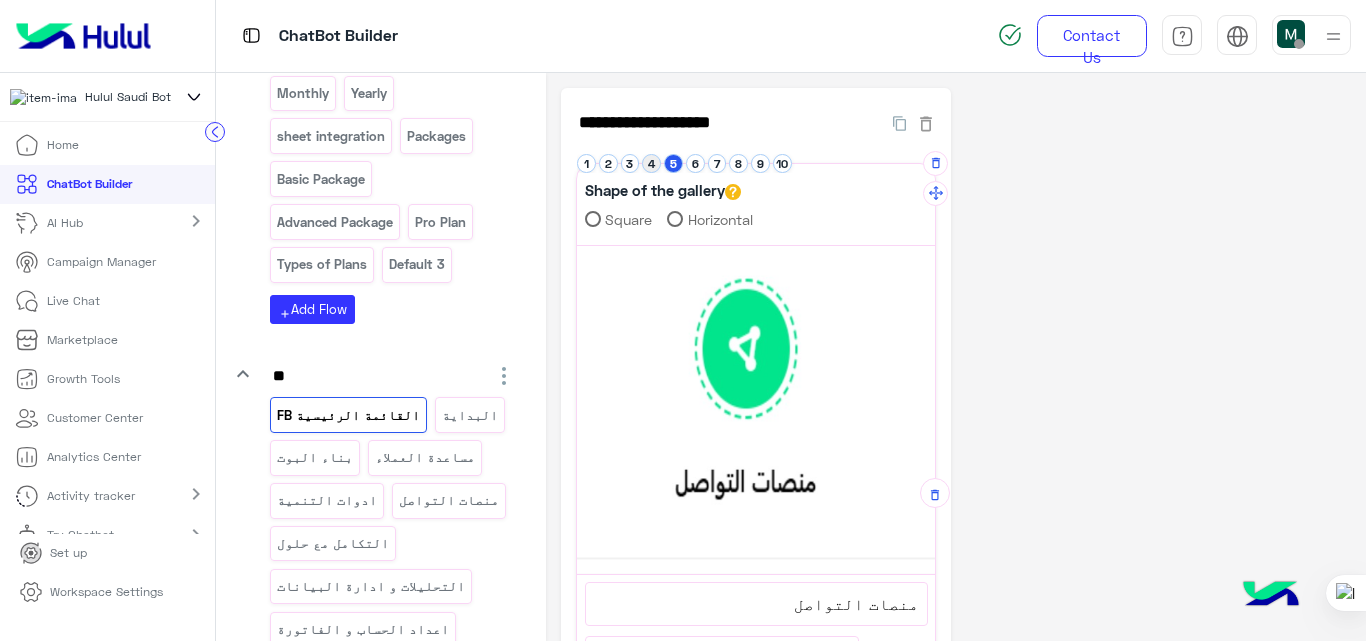 click on "4" at bounding box center (651, 163) 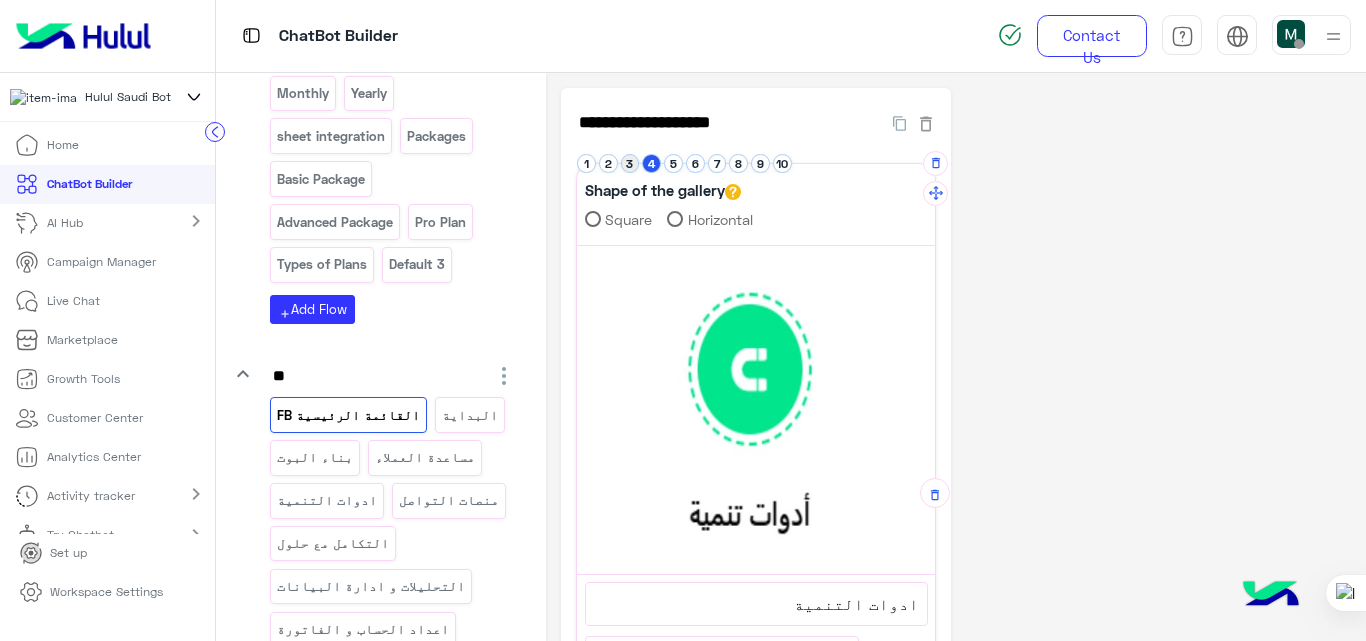 click on "3" at bounding box center (630, 163) 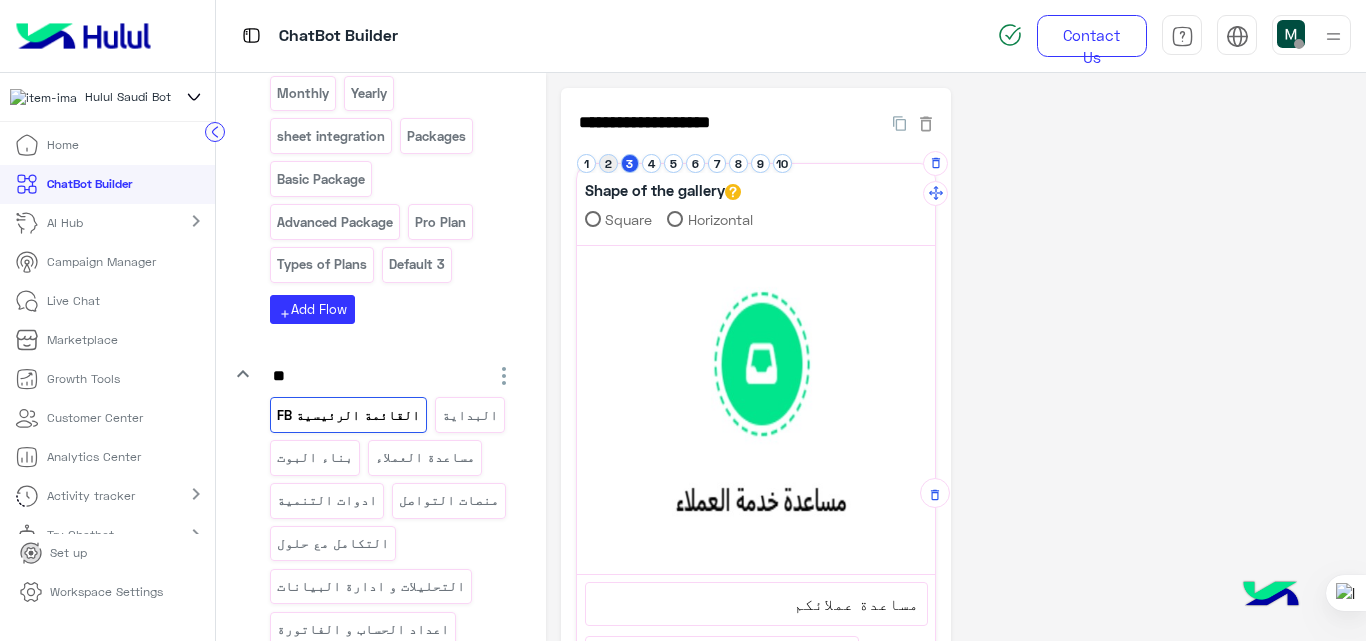 click on "2" at bounding box center [608, 163] 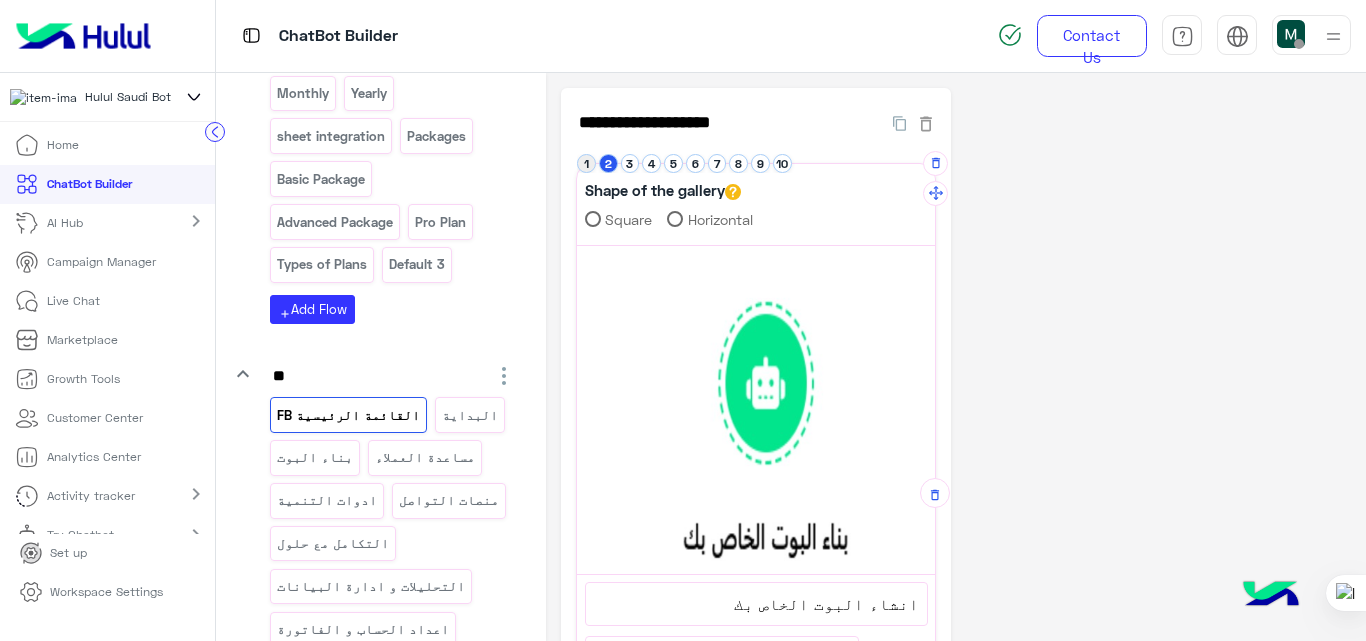 click on "1" at bounding box center [586, 163] 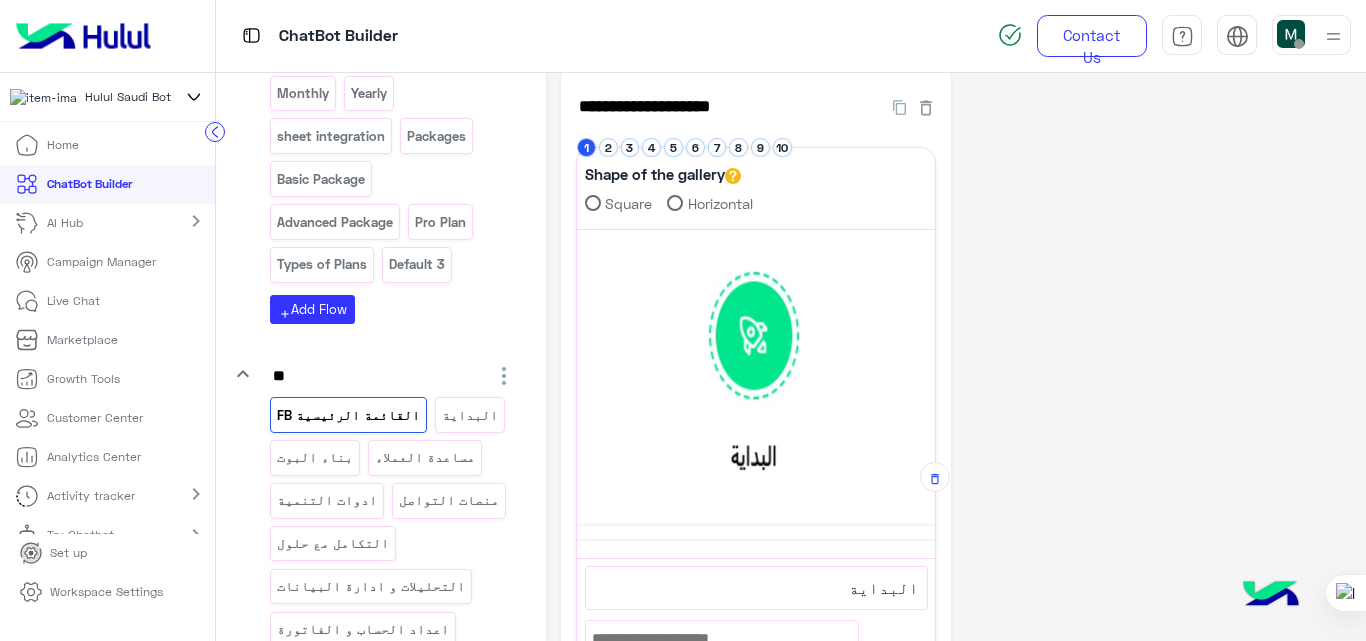 scroll, scrollTop: 0, scrollLeft: 0, axis: both 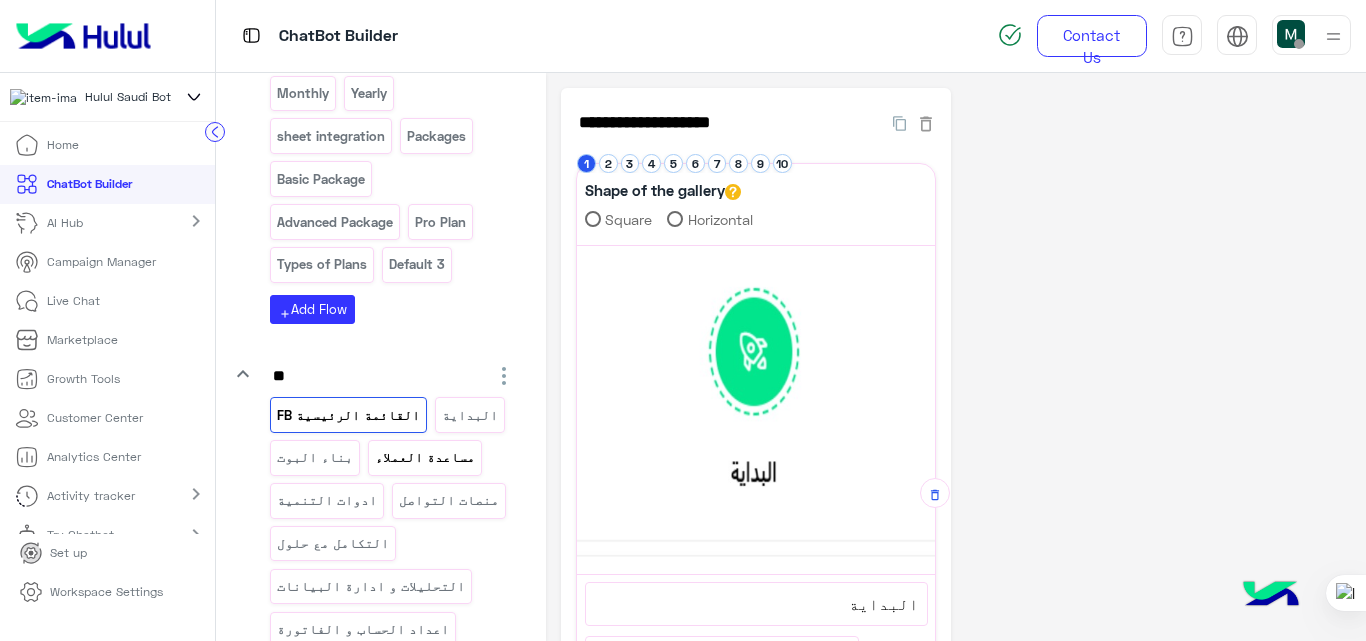 click on "مساعدة العملاء" at bounding box center (424, 457) 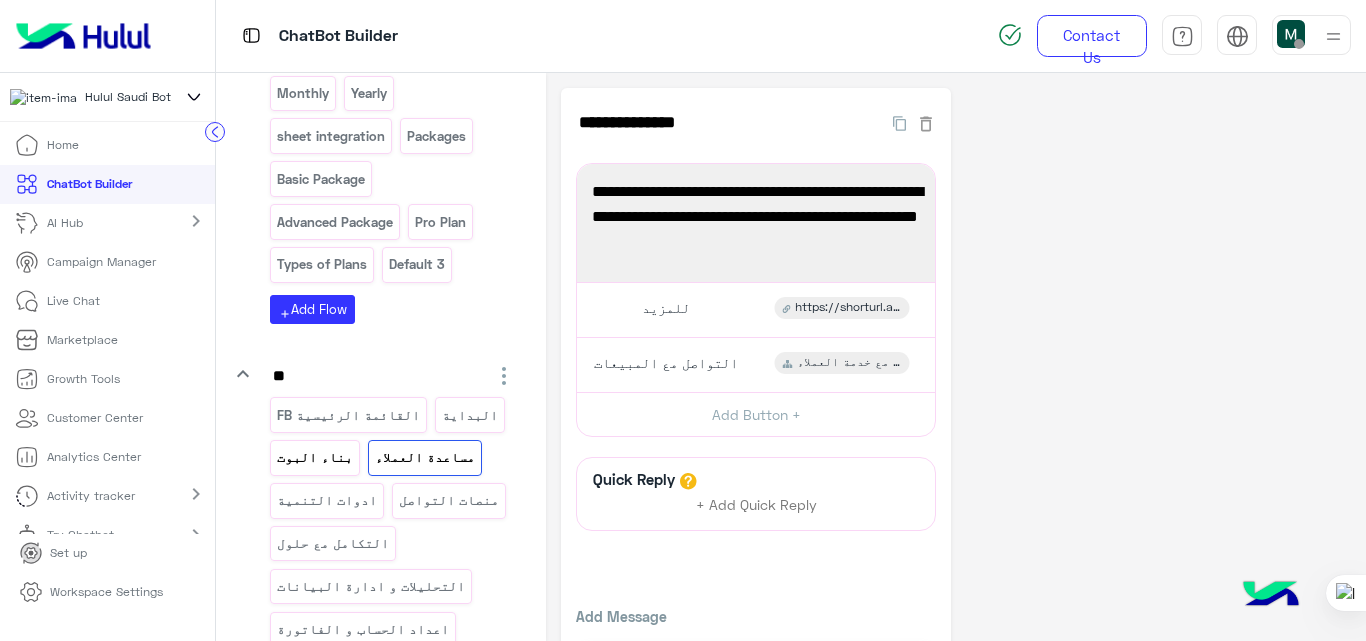click on "بناء البوت" at bounding box center [315, 457] 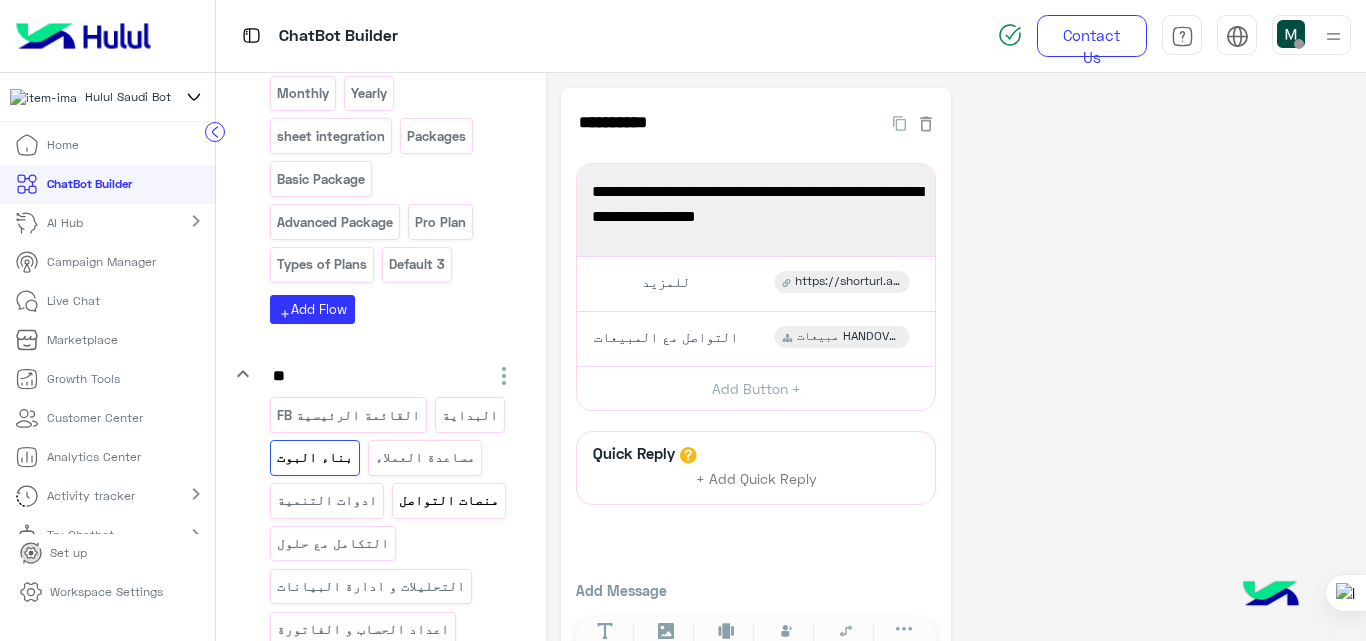 click on "منصات التواصل" at bounding box center [448, 500] 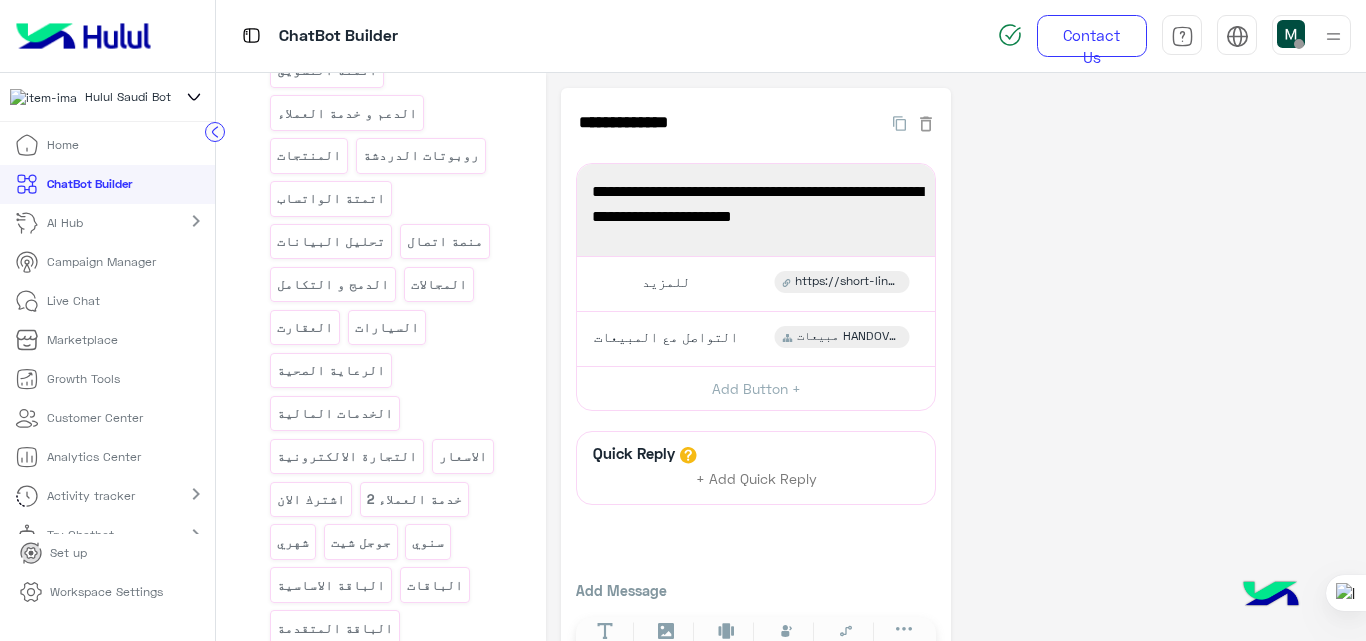 scroll, scrollTop: 612, scrollLeft: 0, axis: vertical 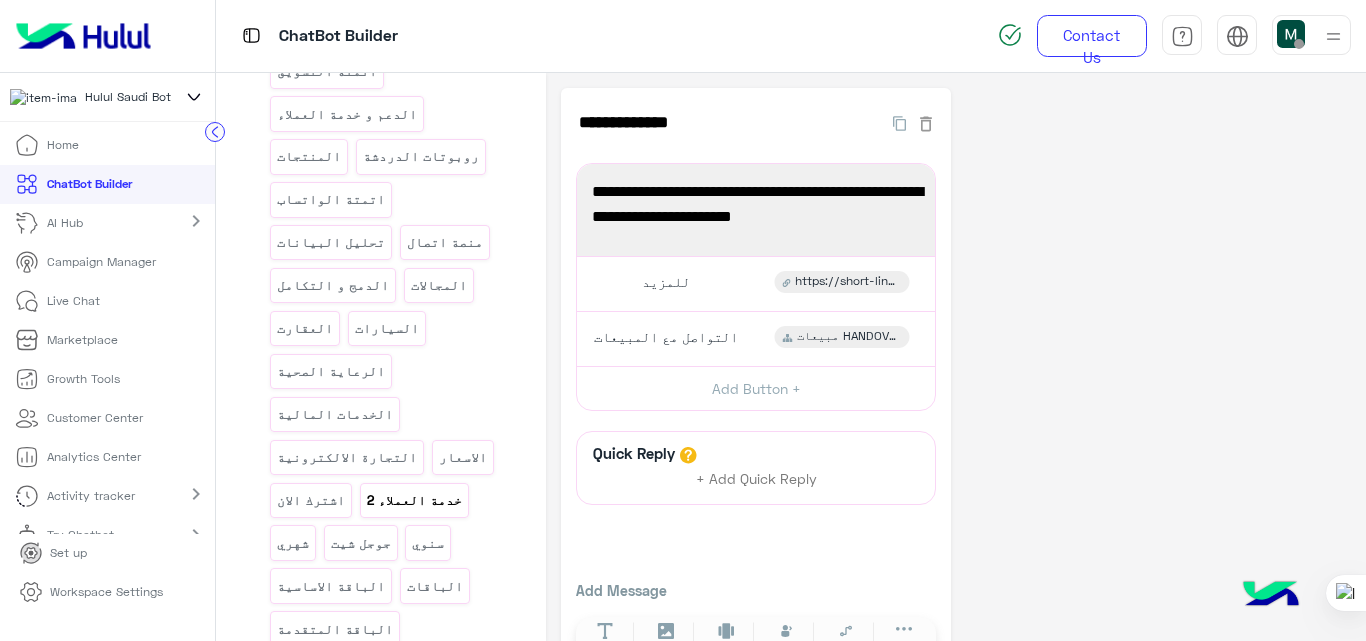 click on "خدمة العملاء 2" at bounding box center [414, 500] 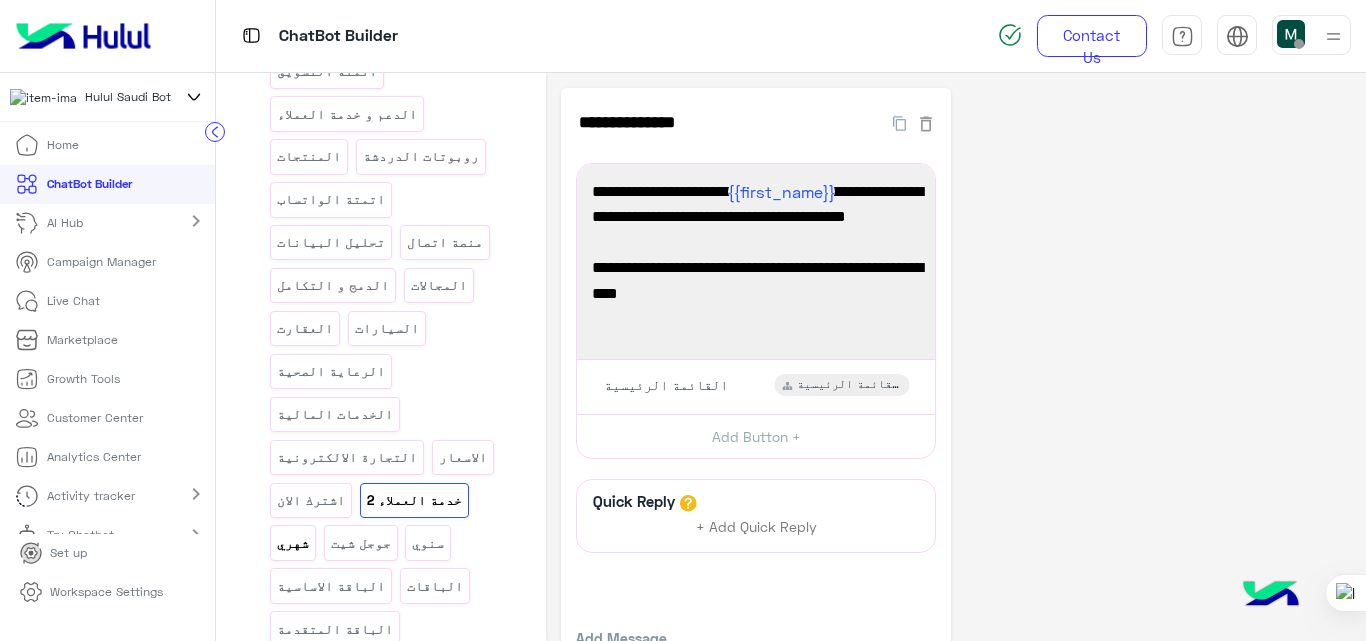 click on "شهري" at bounding box center [293, 543] 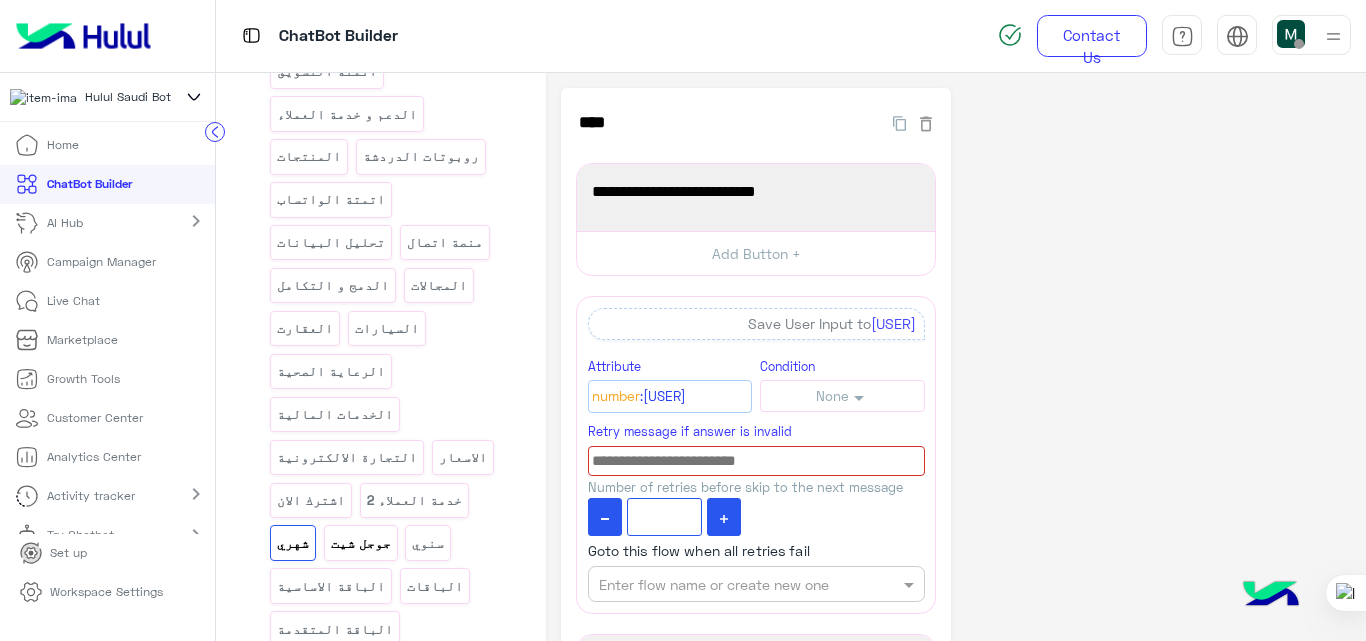 click on "جوجل شيت" at bounding box center (360, 543) 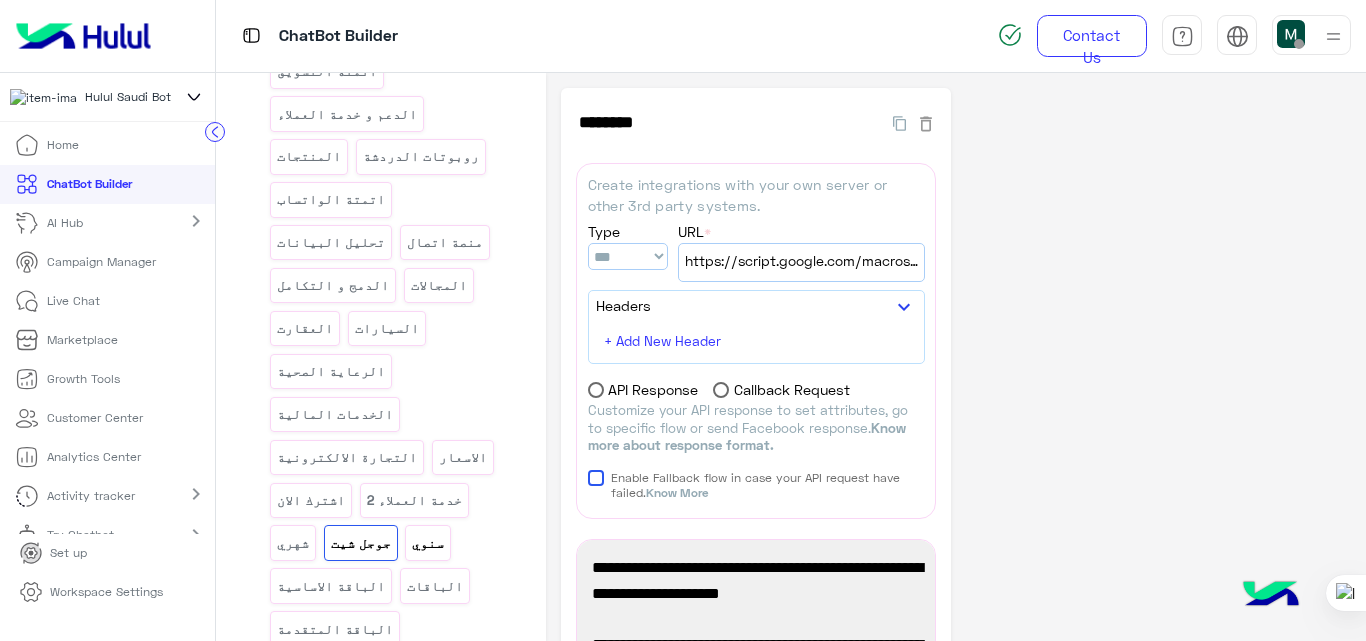 click on "سنوي" at bounding box center (428, 543) 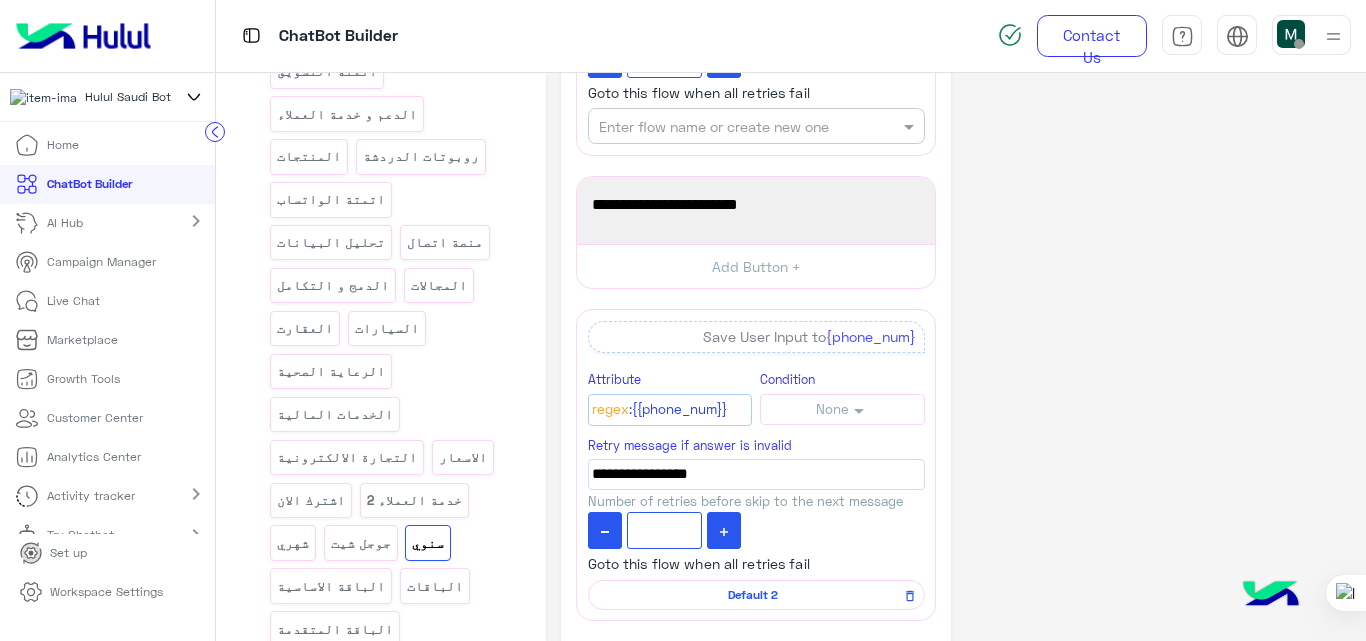 scroll, scrollTop: 459, scrollLeft: 0, axis: vertical 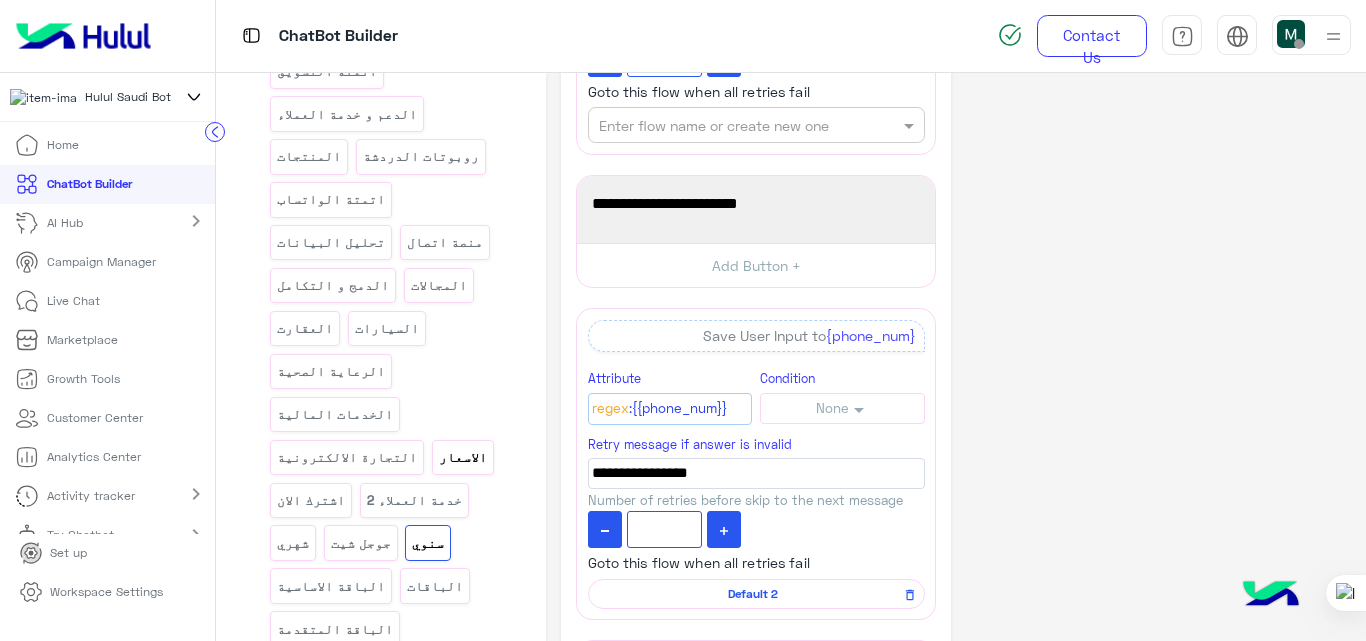 click on "الاسعار" at bounding box center (462, 457) 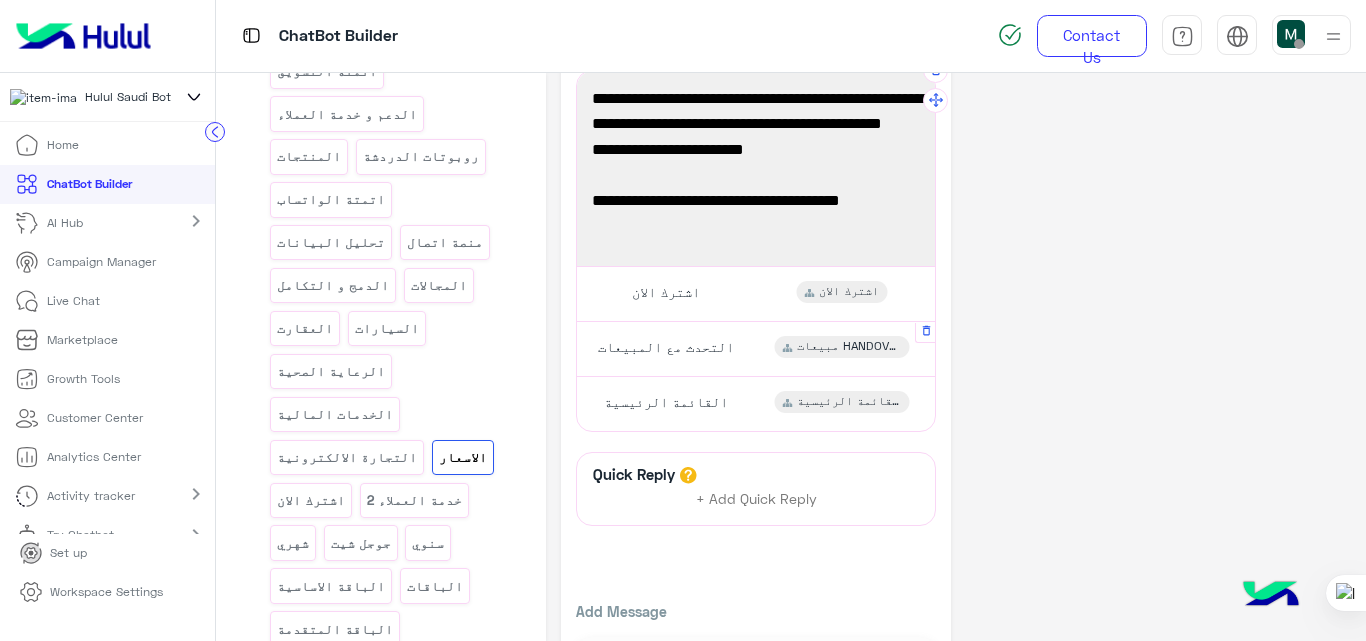 scroll, scrollTop: 87, scrollLeft: 0, axis: vertical 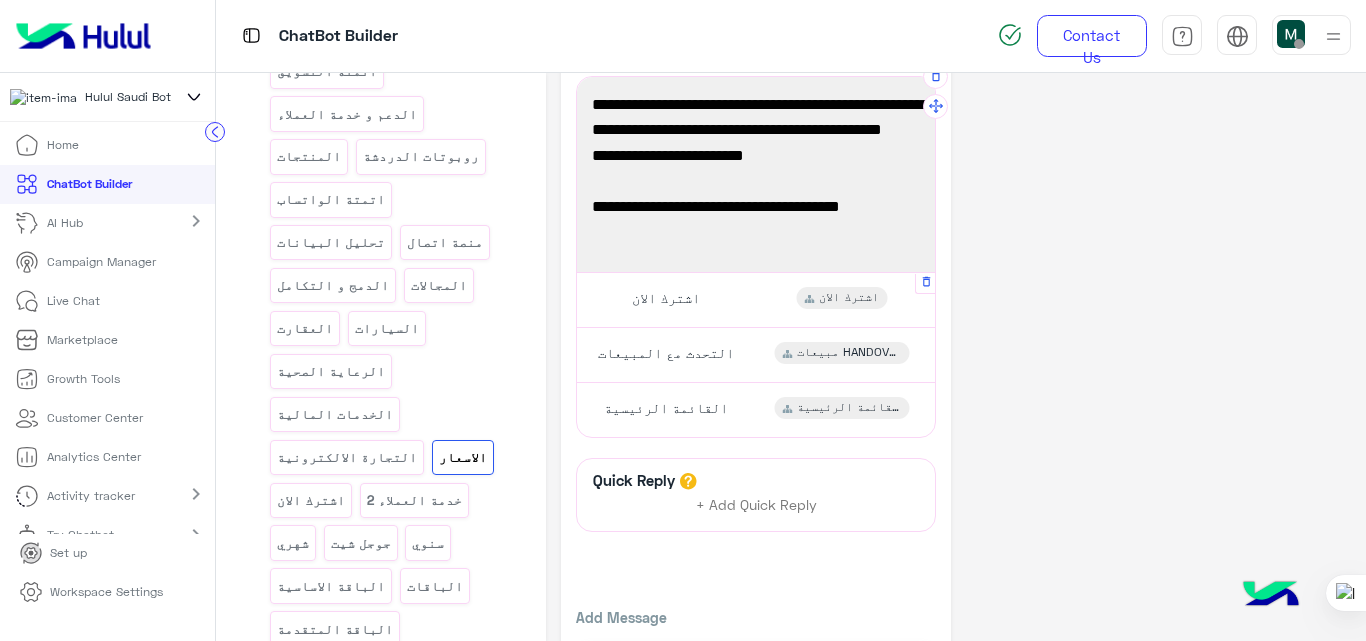click on "اشترك الان  اشترك الان" at bounding box center [756, 299] 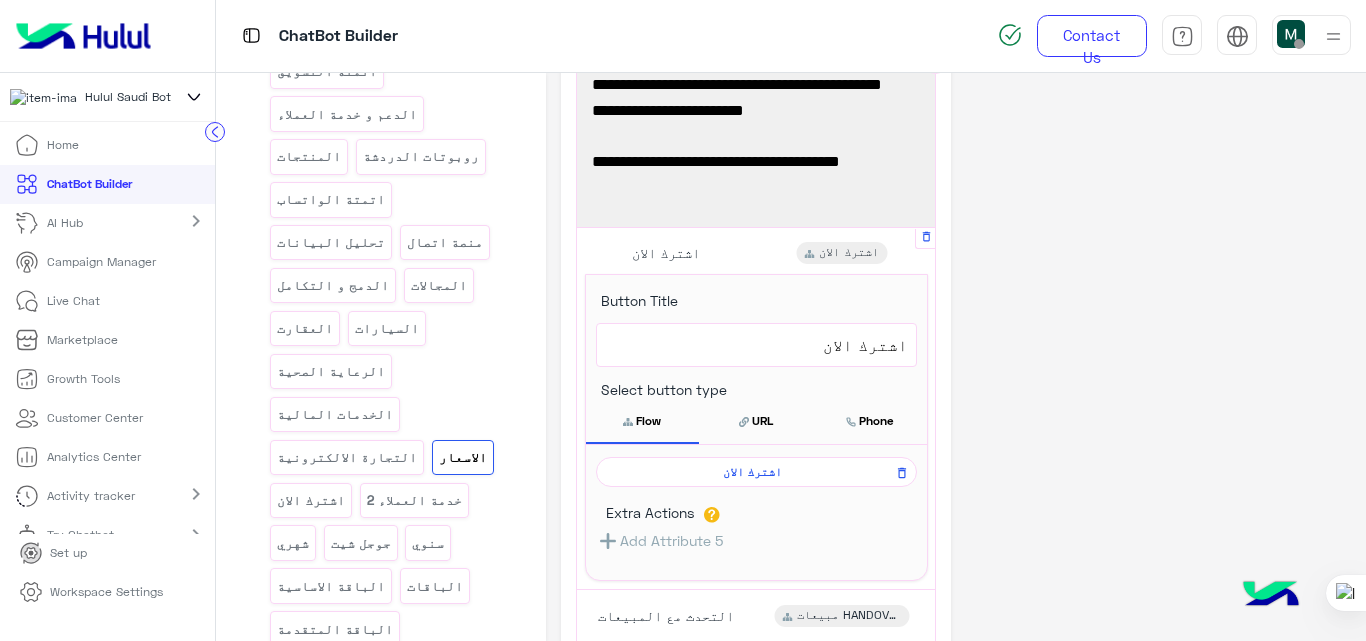 scroll, scrollTop: 133, scrollLeft: 0, axis: vertical 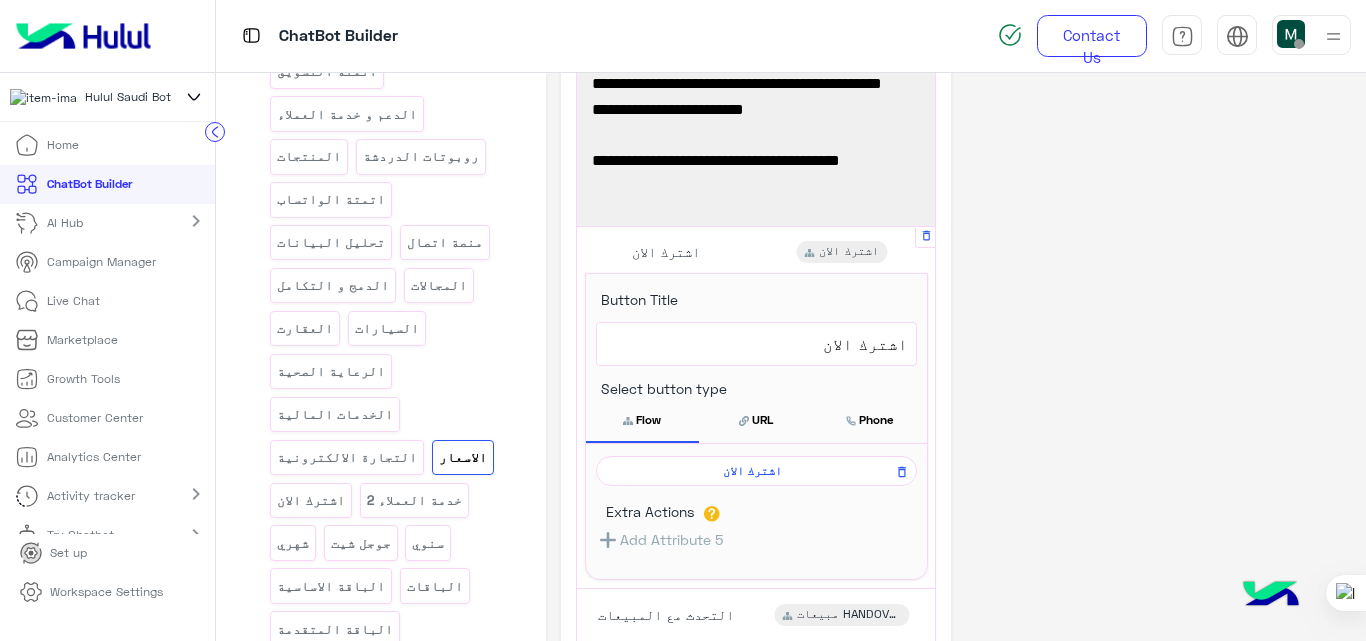 click on "اشترك الان" at bounding box center (753, 471) 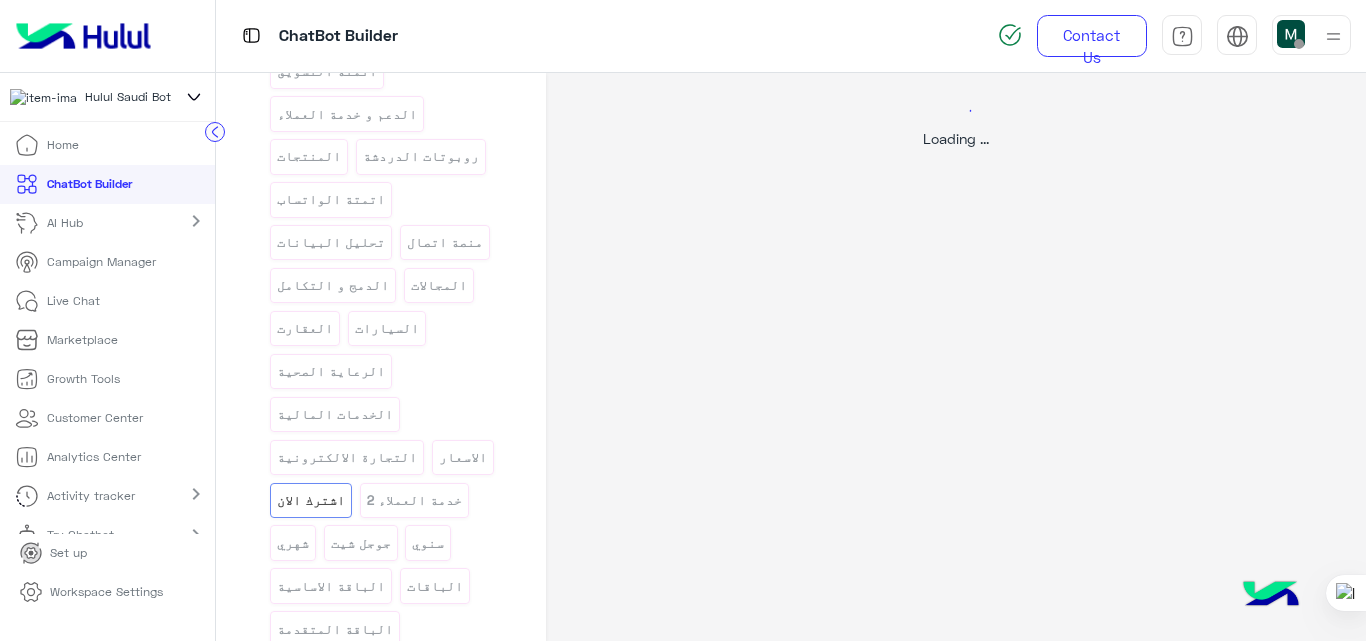 scroll, scrollTop: 0, scrollLeft: 0, axis: both 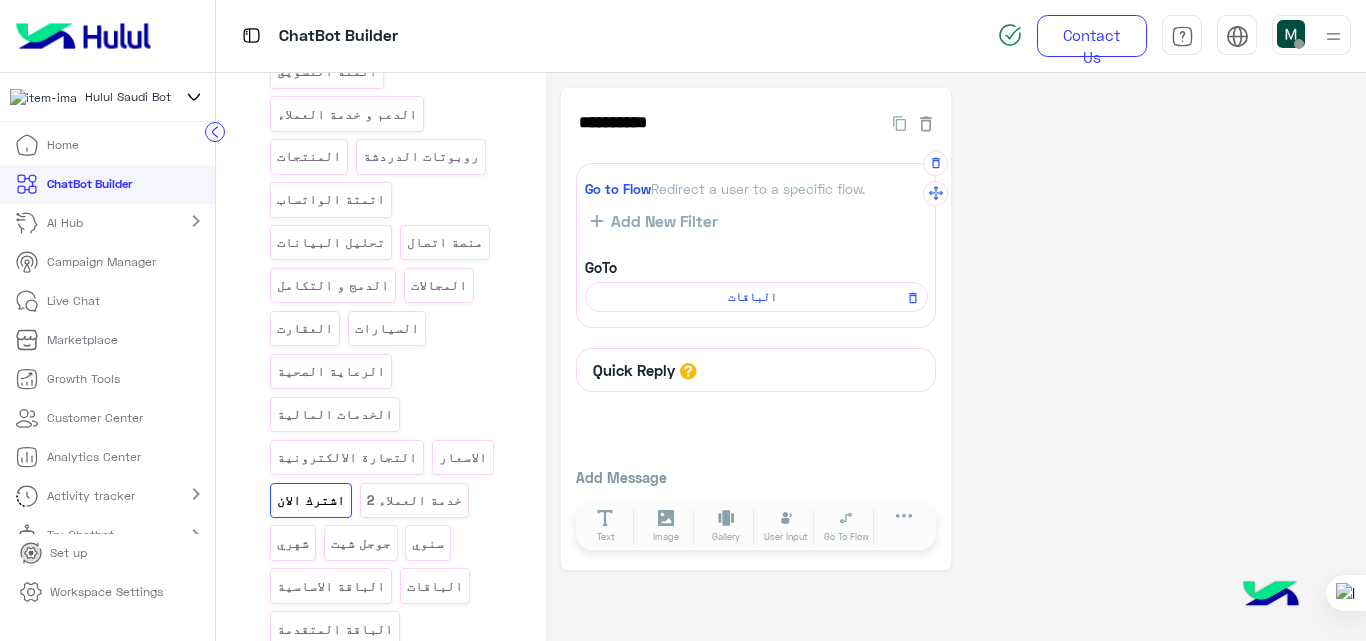 click on "الباقات" at bounding box center [753, 297] 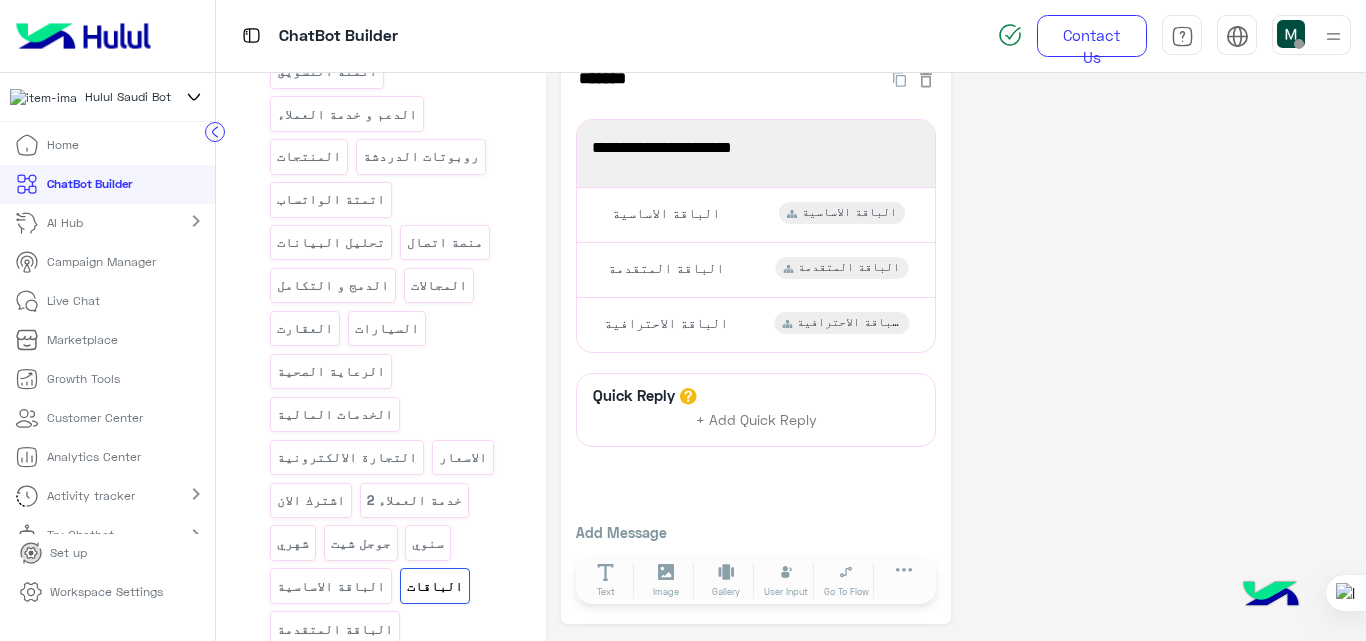 scroll, scrollTop: 0, scrollLeft: 0, axis: both 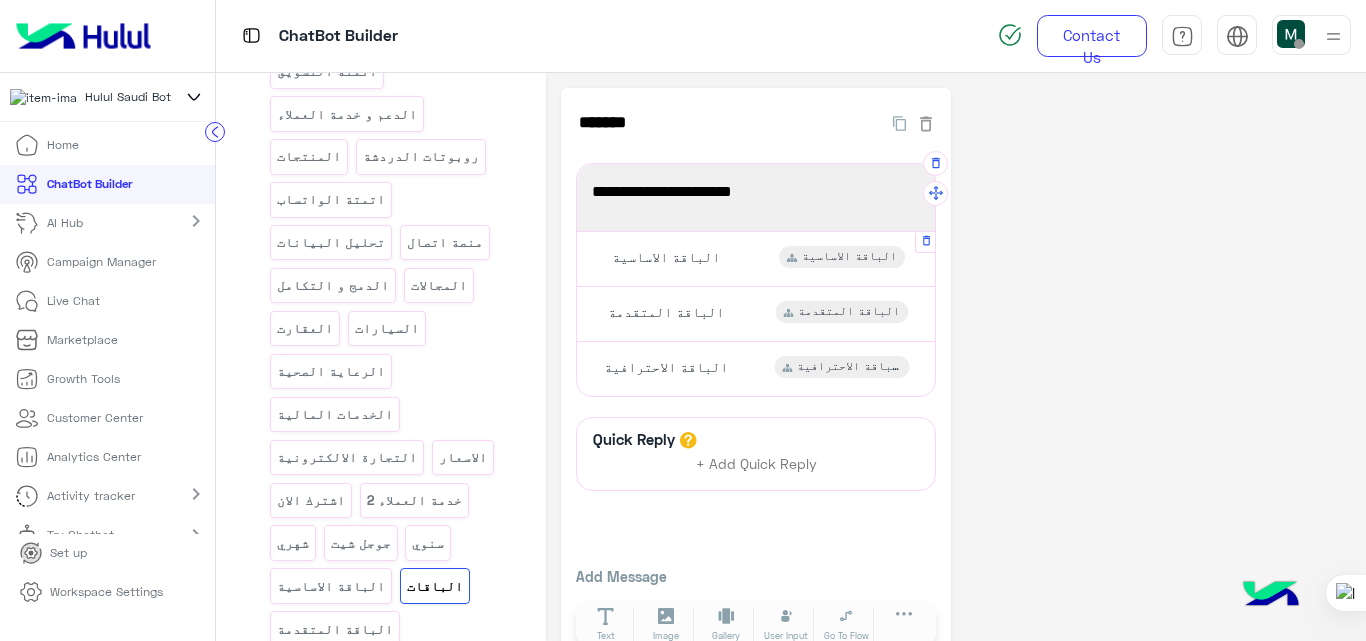 click on "الباقة الاساسية  الباقة الاساسية" at bounding box center (756, 258) 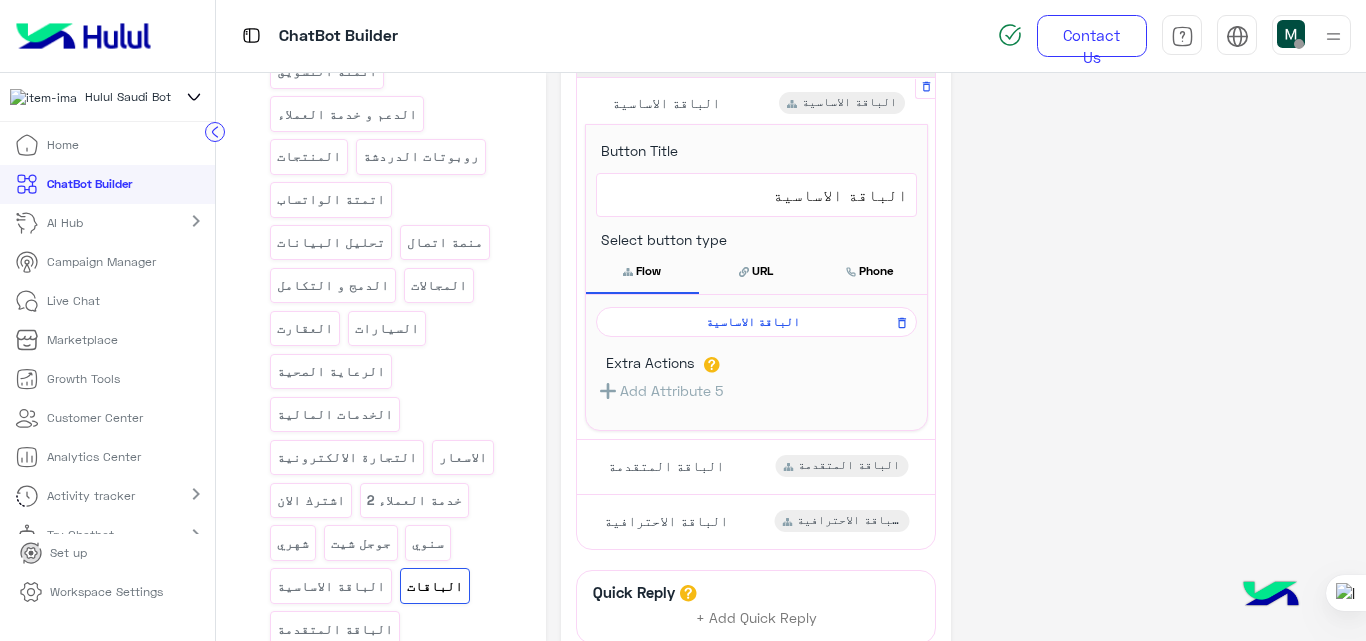 scroll, scrollTop: 155, scrollLeft: 0, axis: vertical 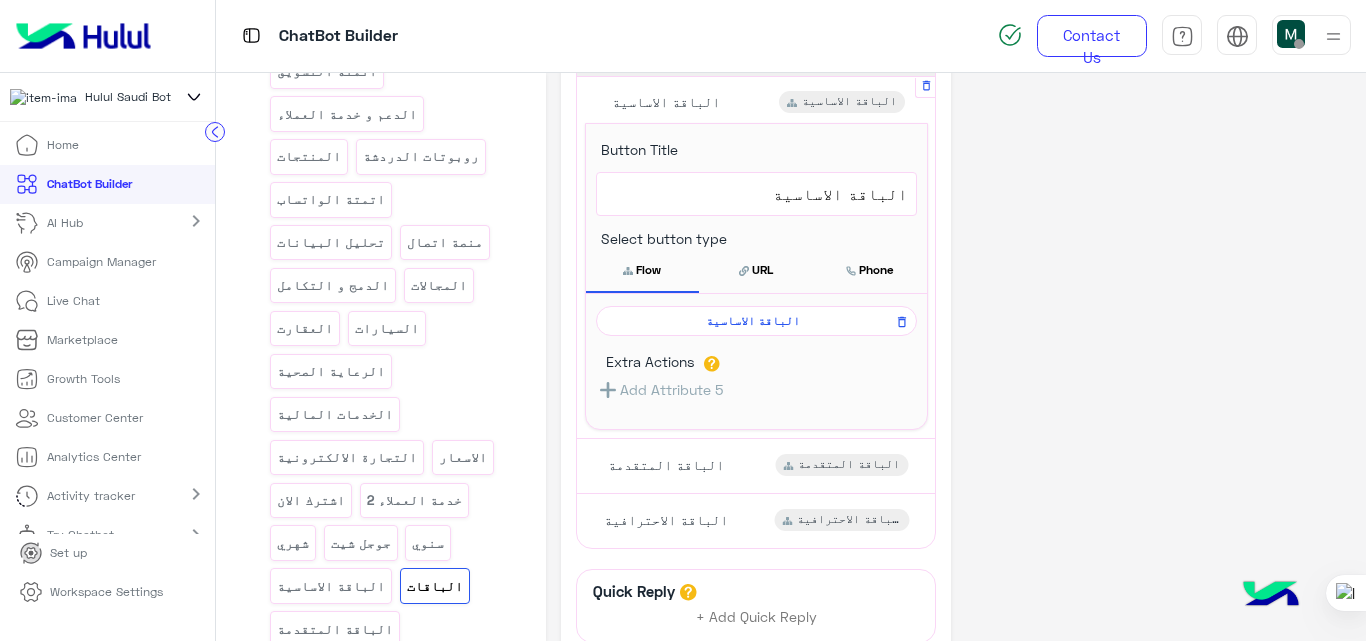 click on "الباقة الاساسية" at bounding box center [753, 321] 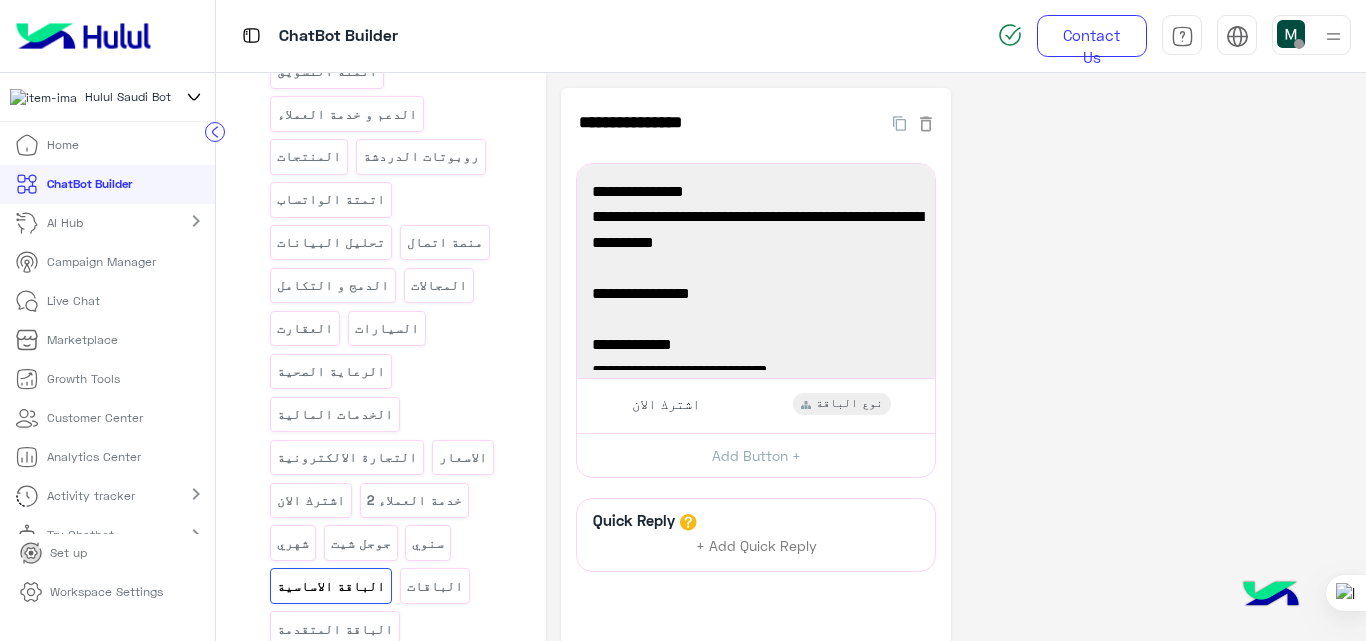 scroll, scrollTop: 116, scrollLeft: 0, axis: vertical 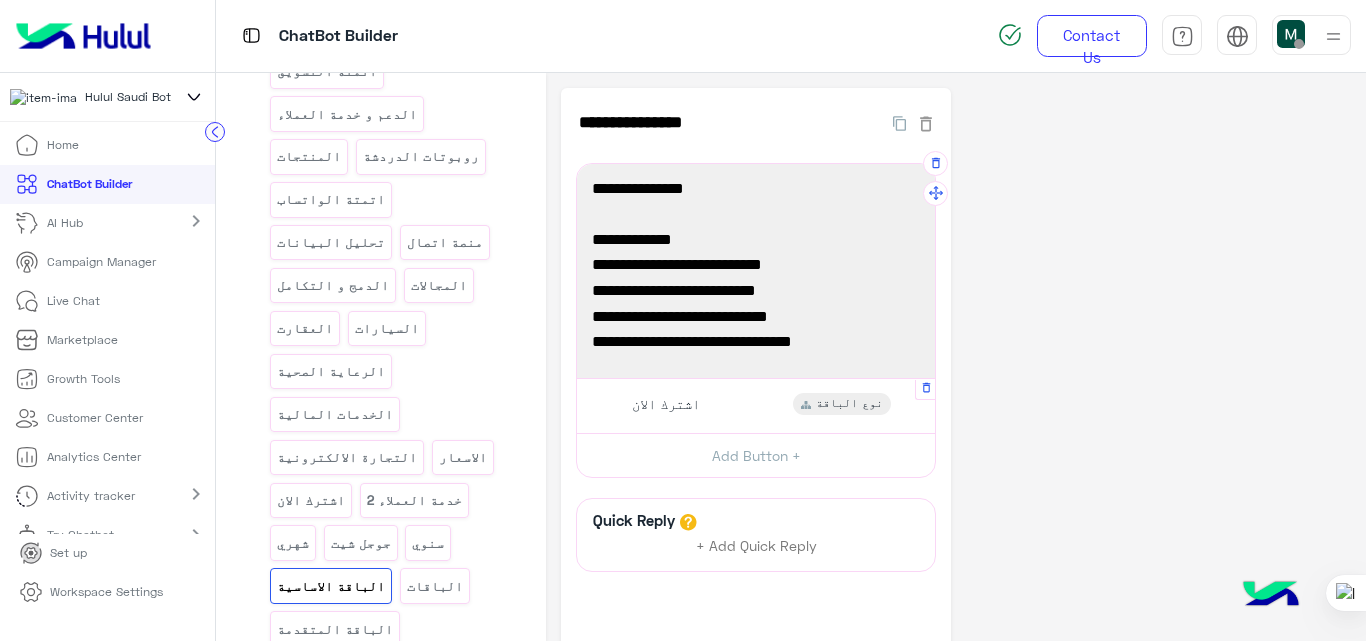 click on "اشترك الان  نوع الباقة" at bounding box center [756, 405] 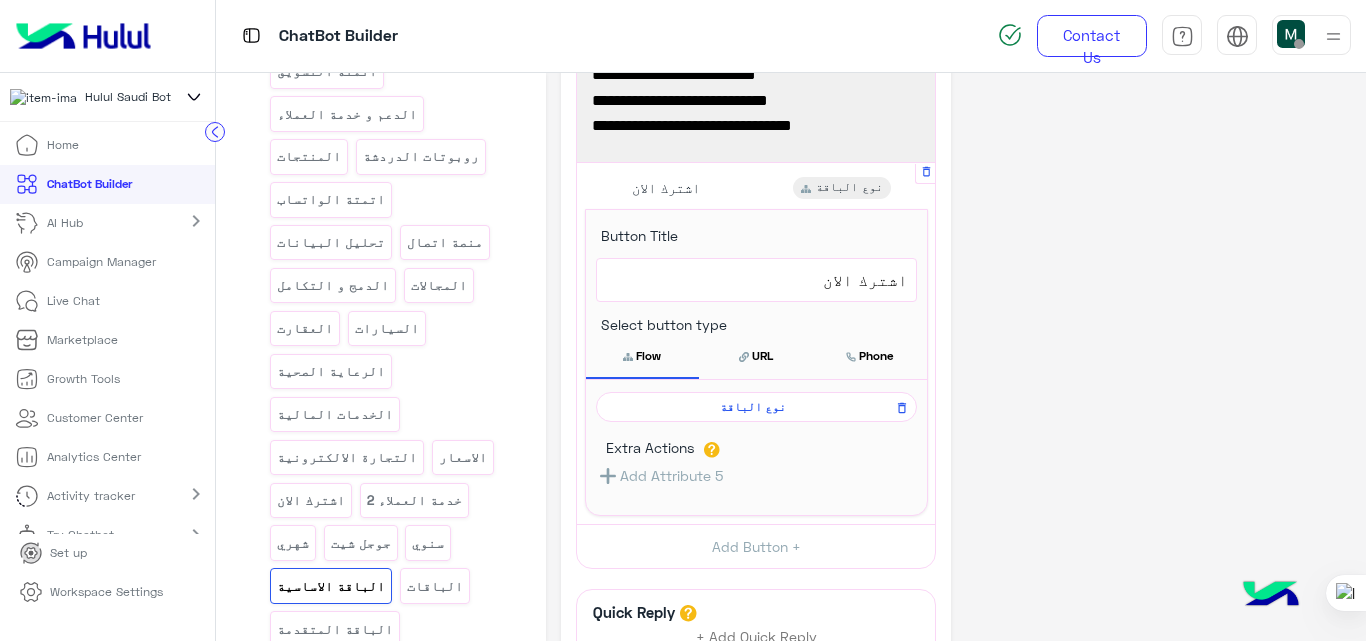 click on "نوع الباقة" at bounding box center [753, 407] 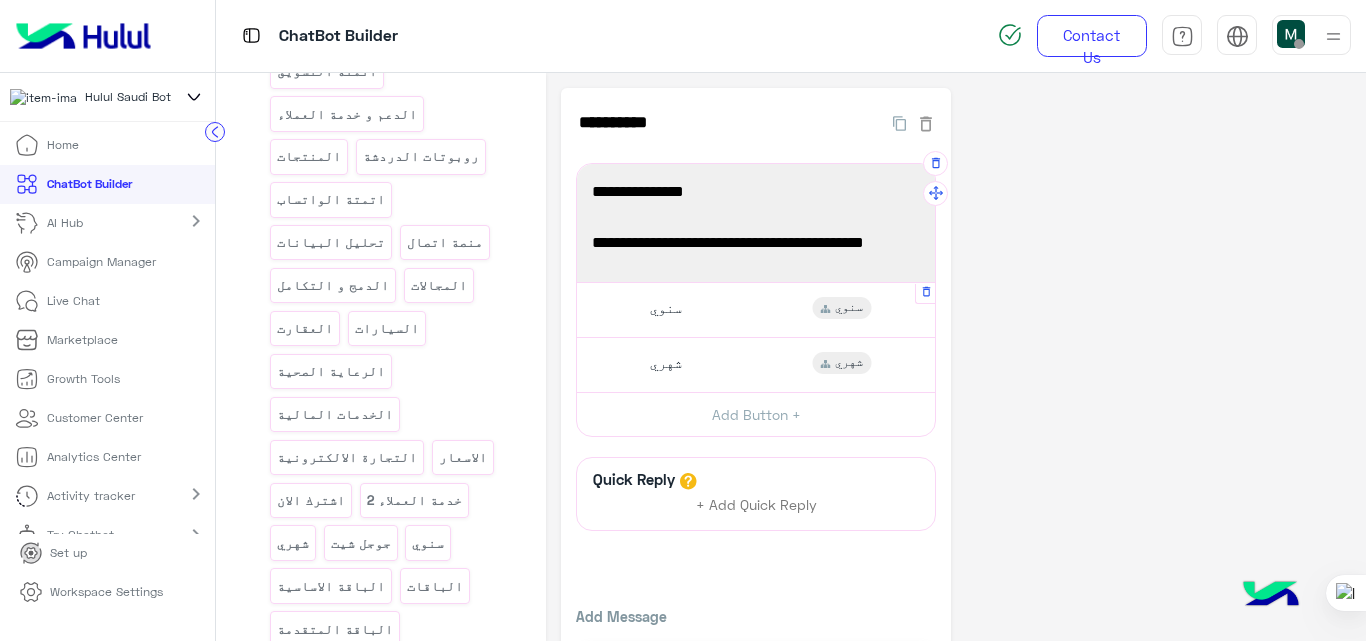 click on "سنوي  سنوي" at bounding box center [756, 309] 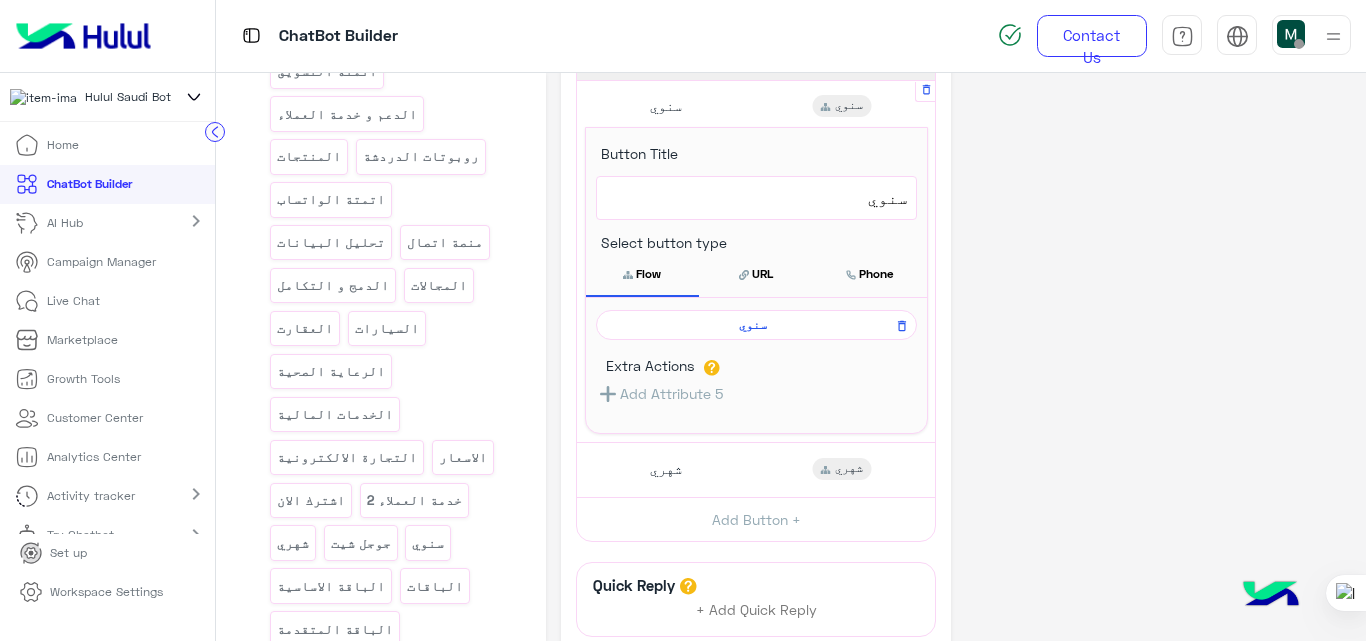 click on "سنوي" at bounding box center (753, 325) 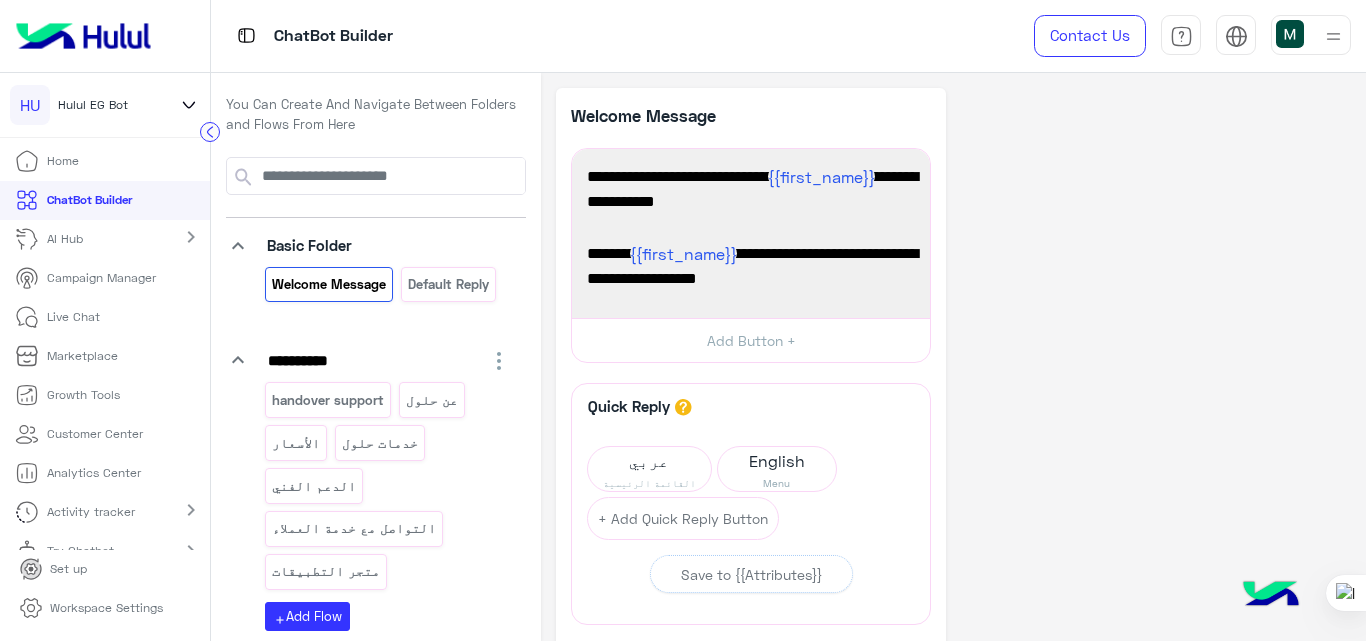 scroll, scrollTop: 0, scrollLeft: 0, axis: both 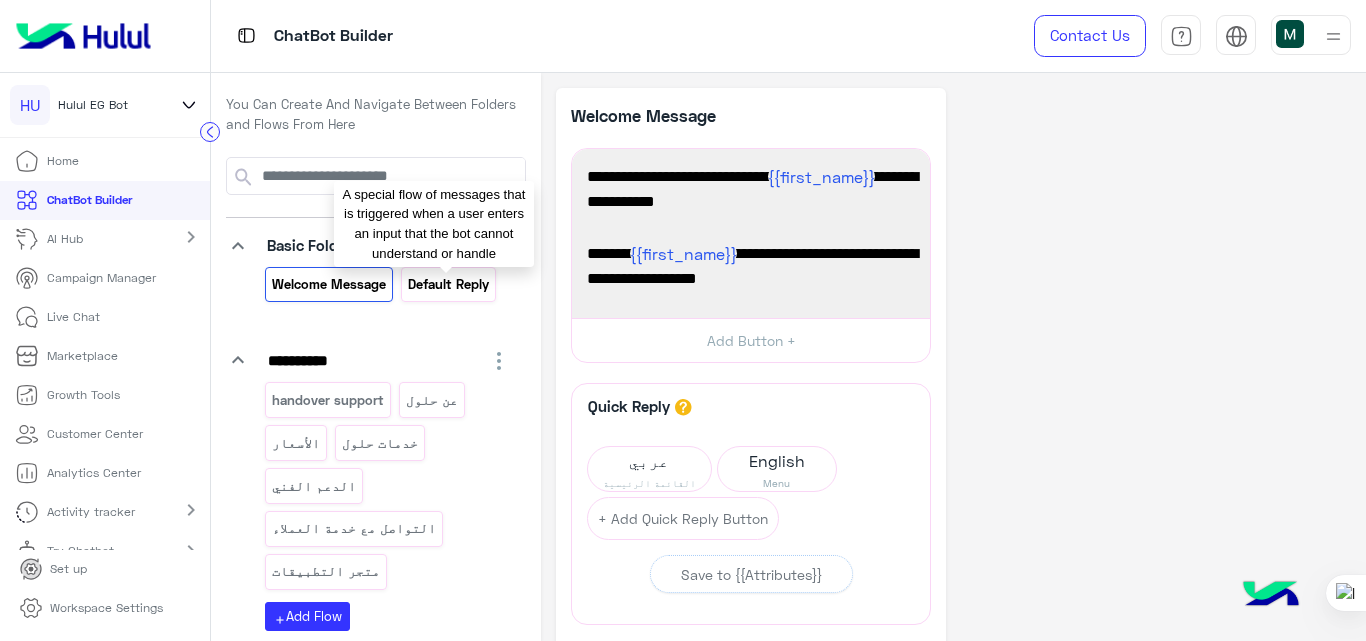 click on "Default reply" at bounding box center [448, 284] 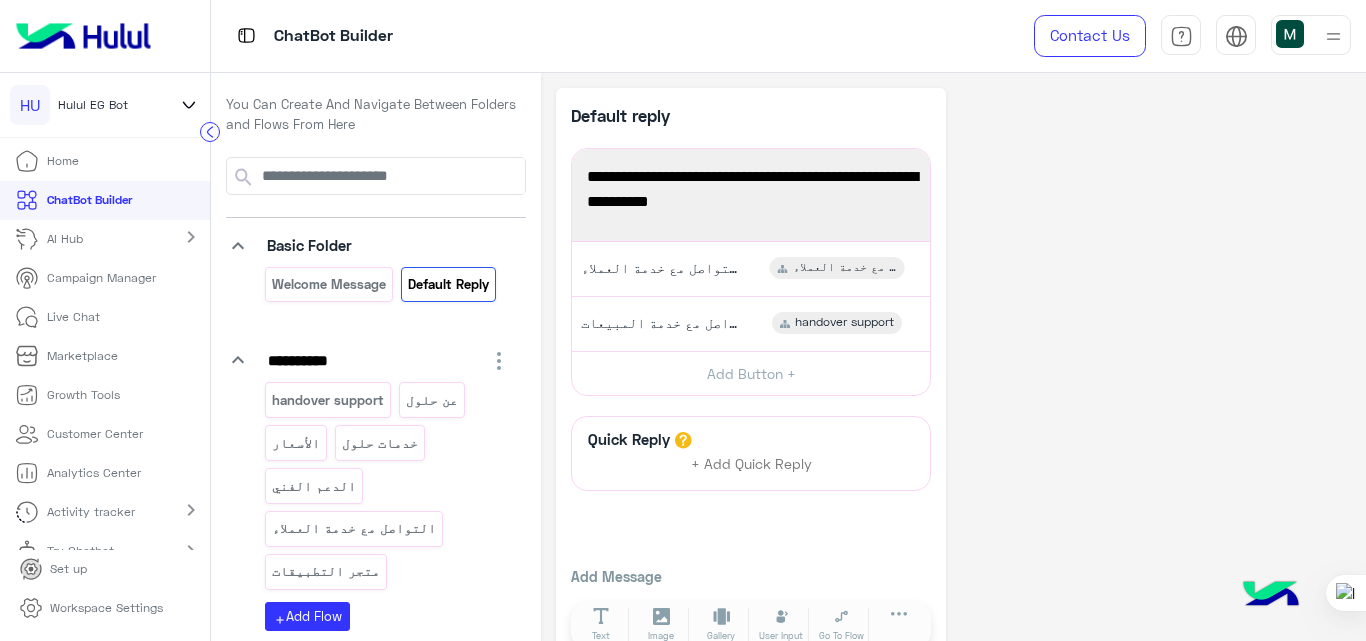 scroll, scrollTop: 44, scrollLeft: 0, axis: vertical 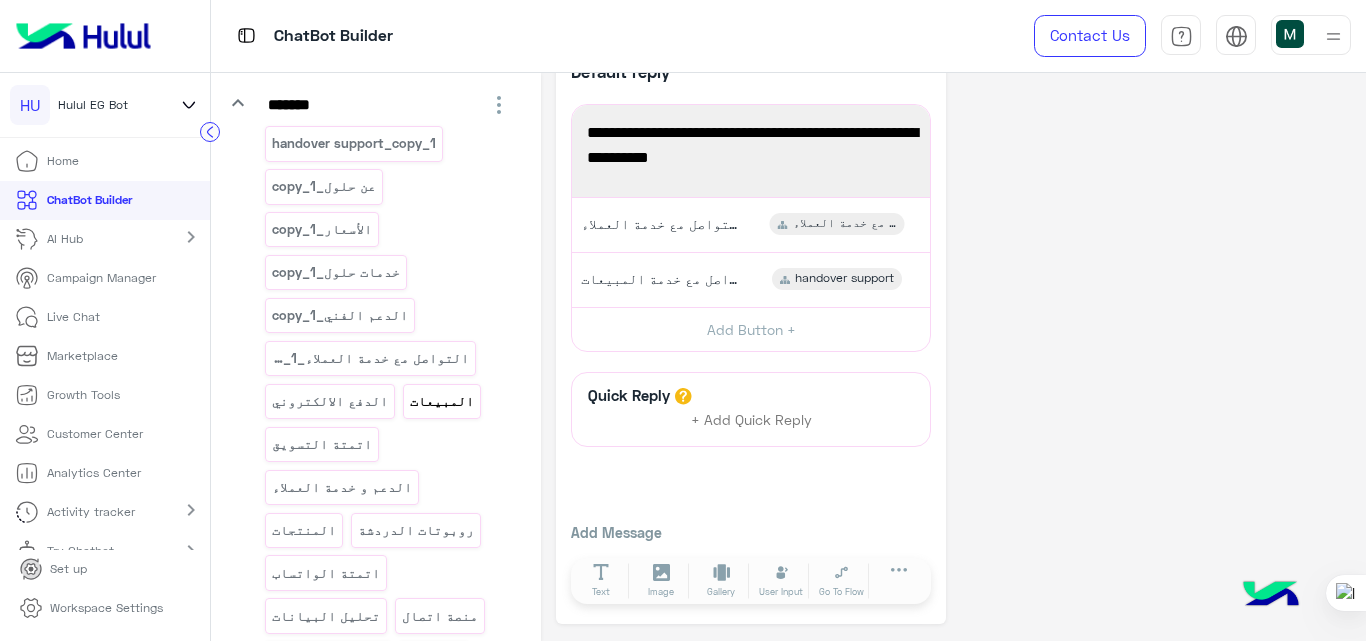 click on "المبيعات" at bounding box center (441, 401) 